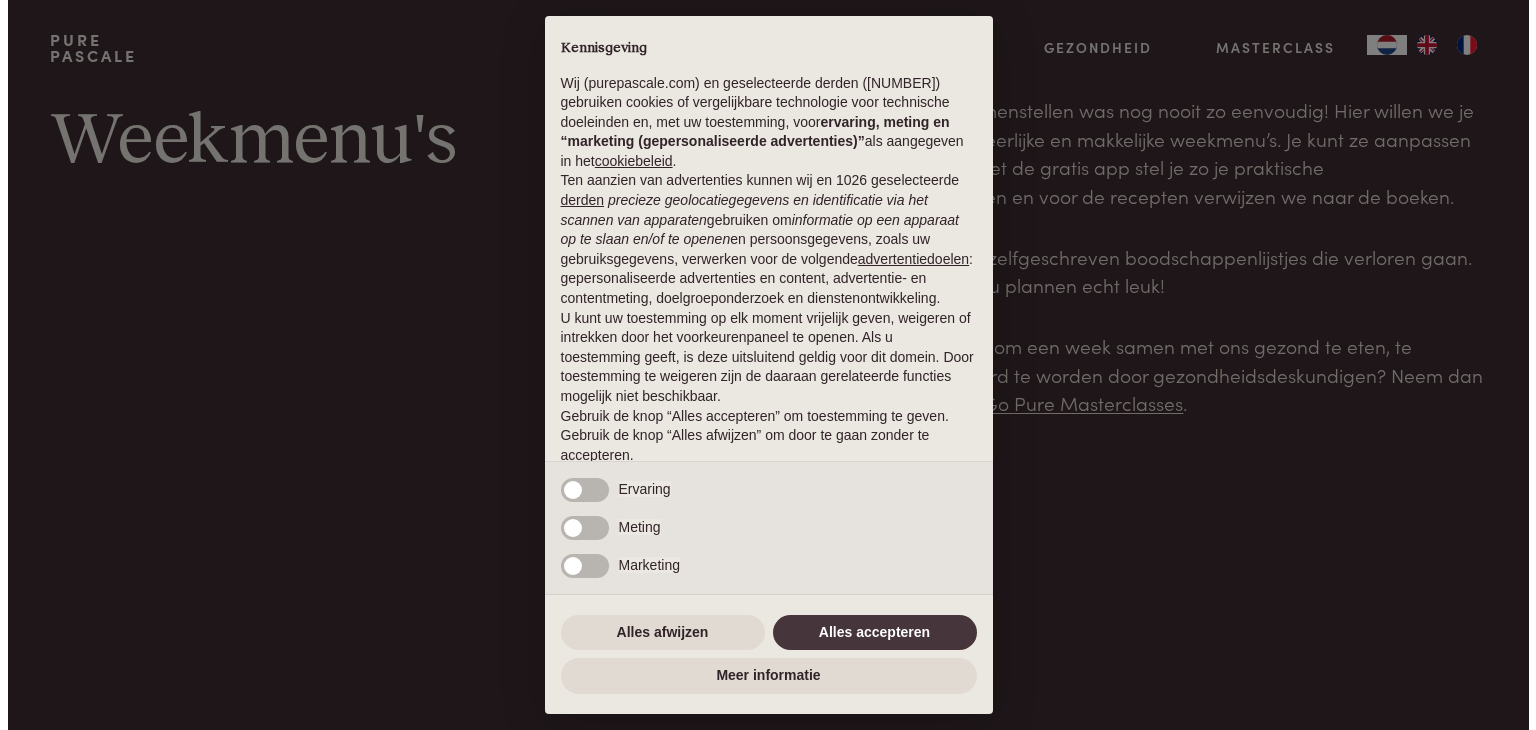 scroll, scrollTop: 0, scrollLeft: 0, axis: both 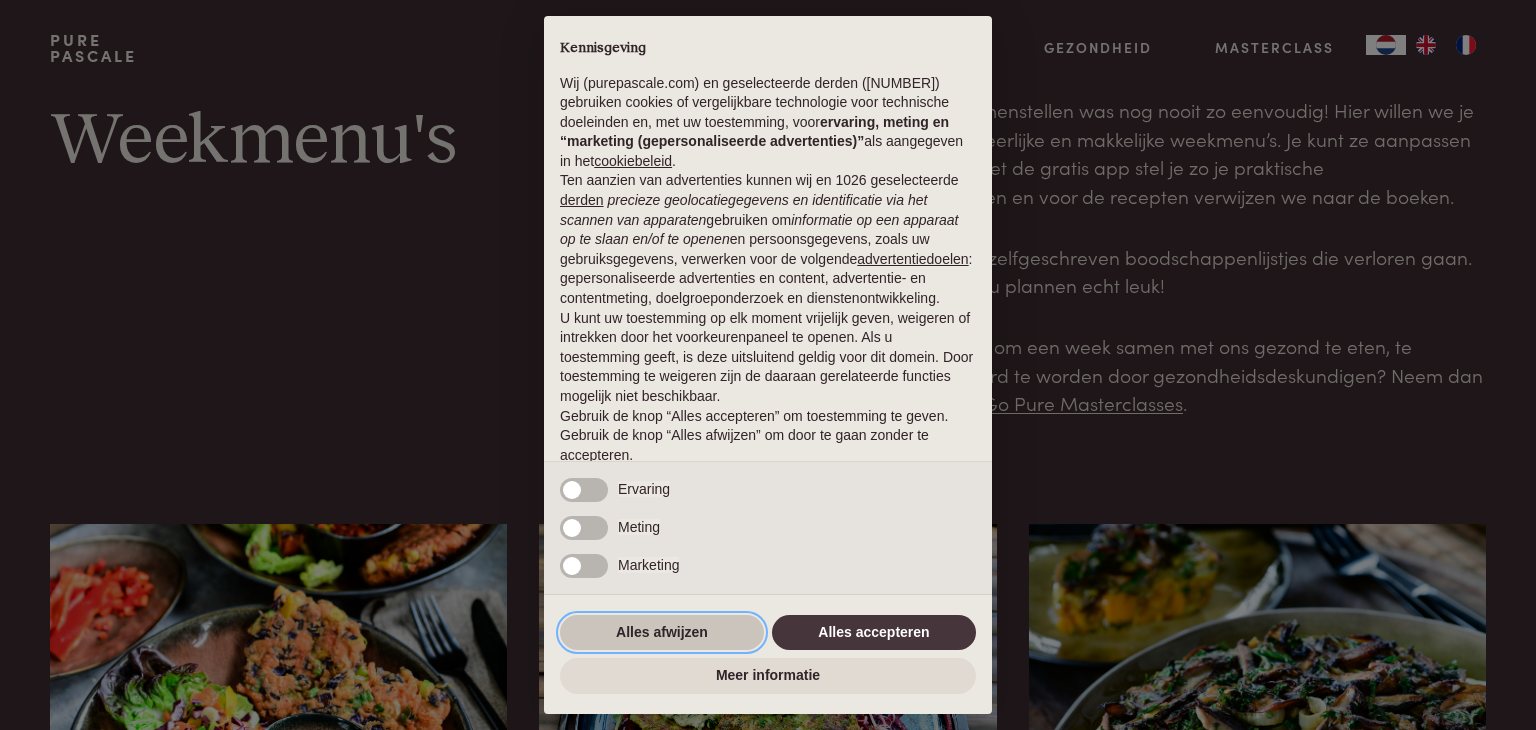 click on "Alles afwijzen" at bounding box center [662, 633] 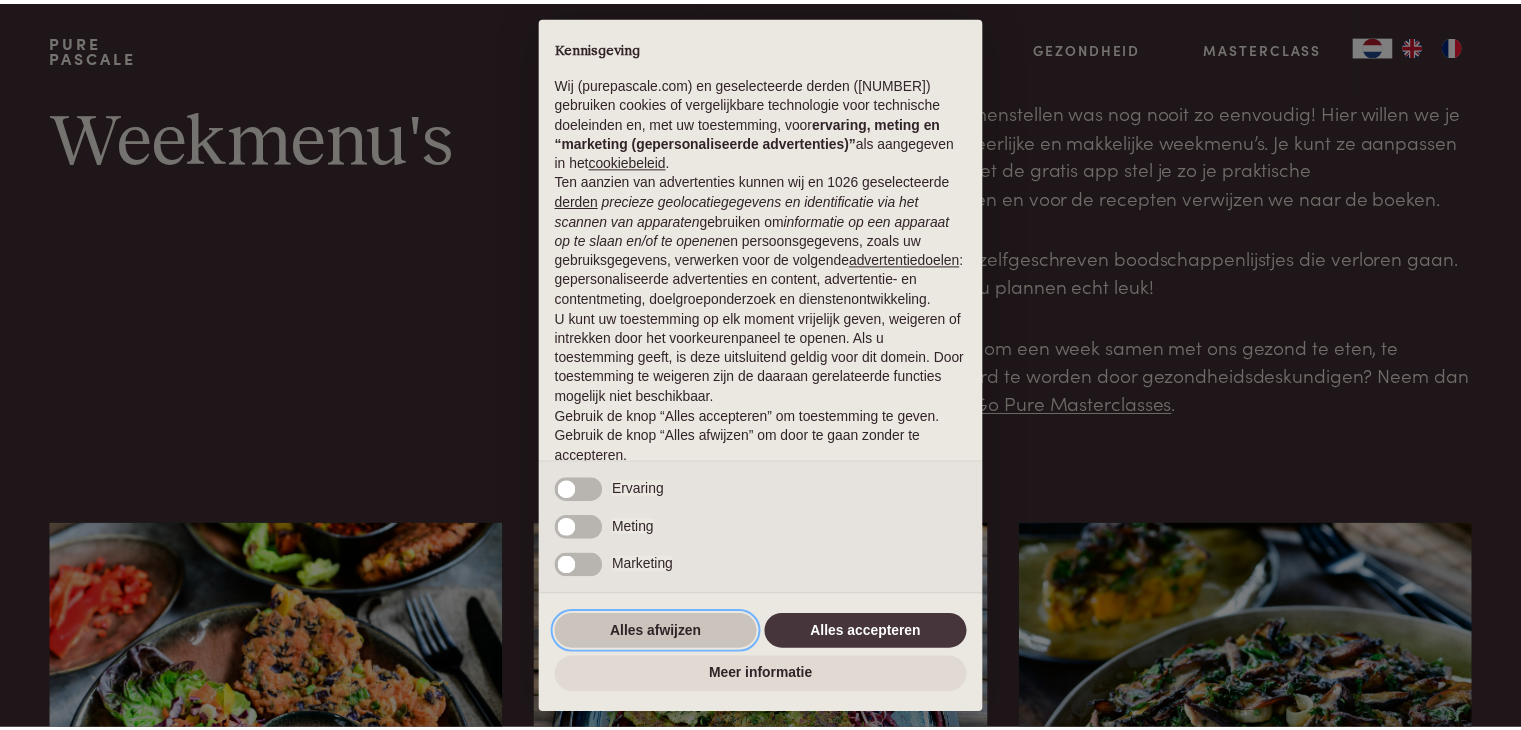 scroll, scrollTop: 74, scrollLeft: 0, axis: vertical 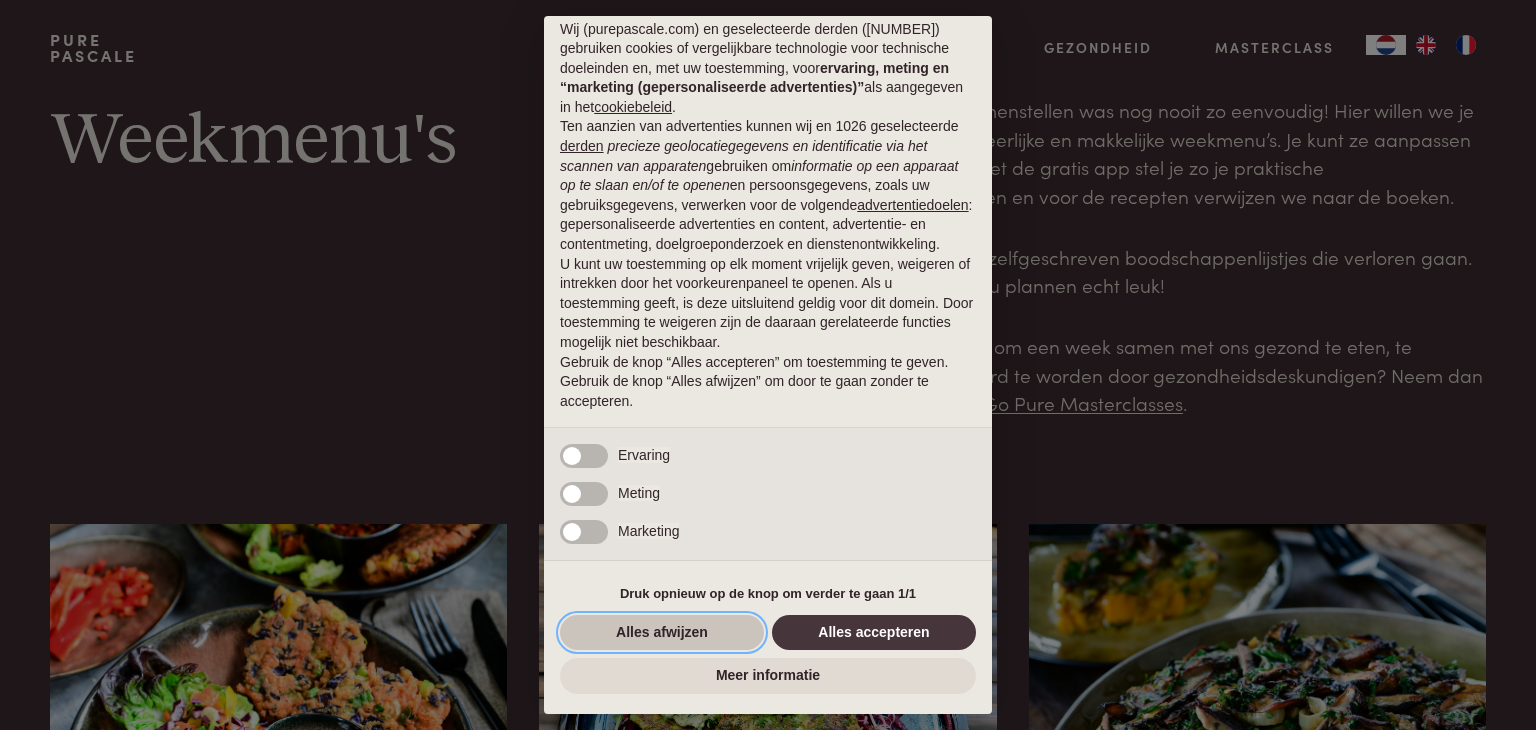 click on "Alles afwijzen" at bounding box center (662, 633) 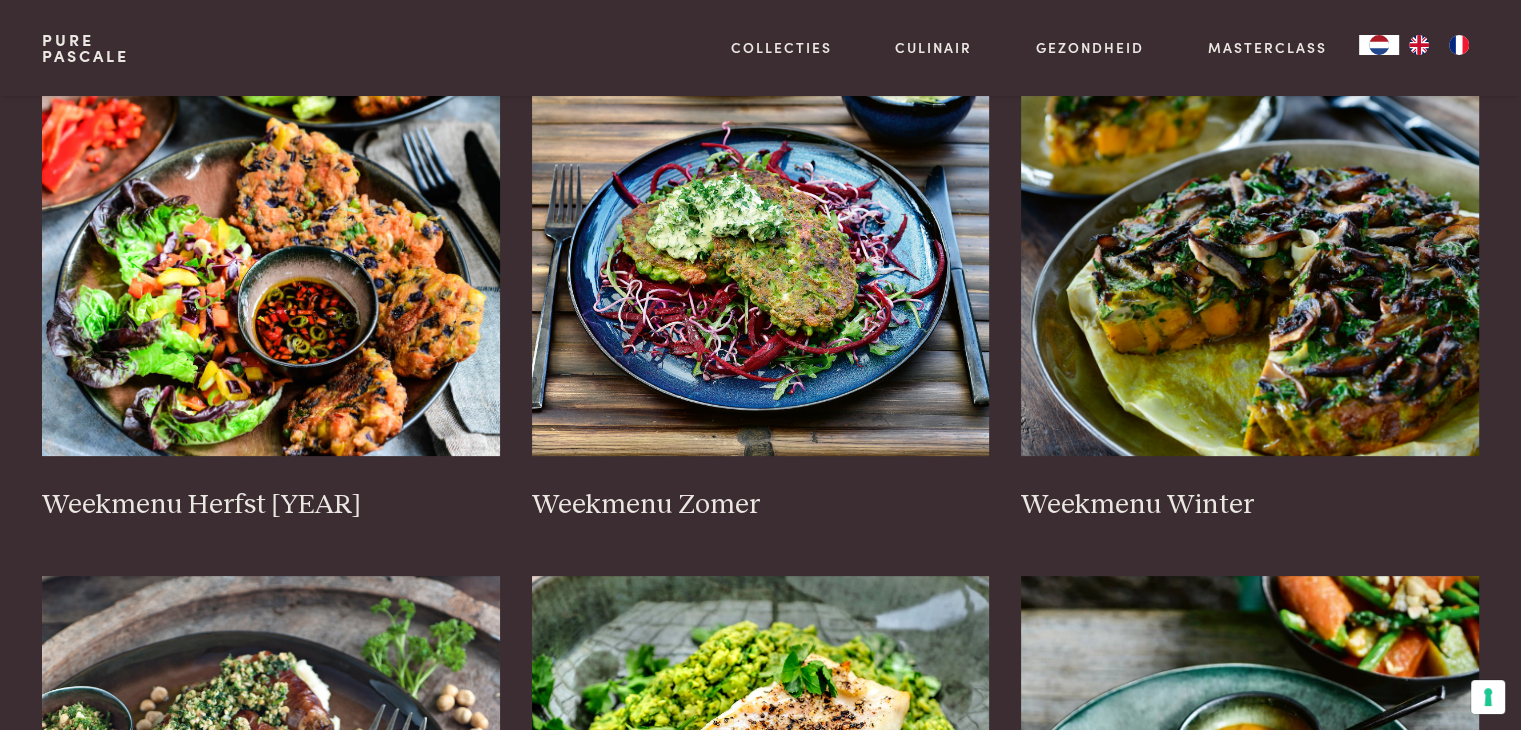 scroll, scrollTop: 0, scrollLeft: 0, axis: both 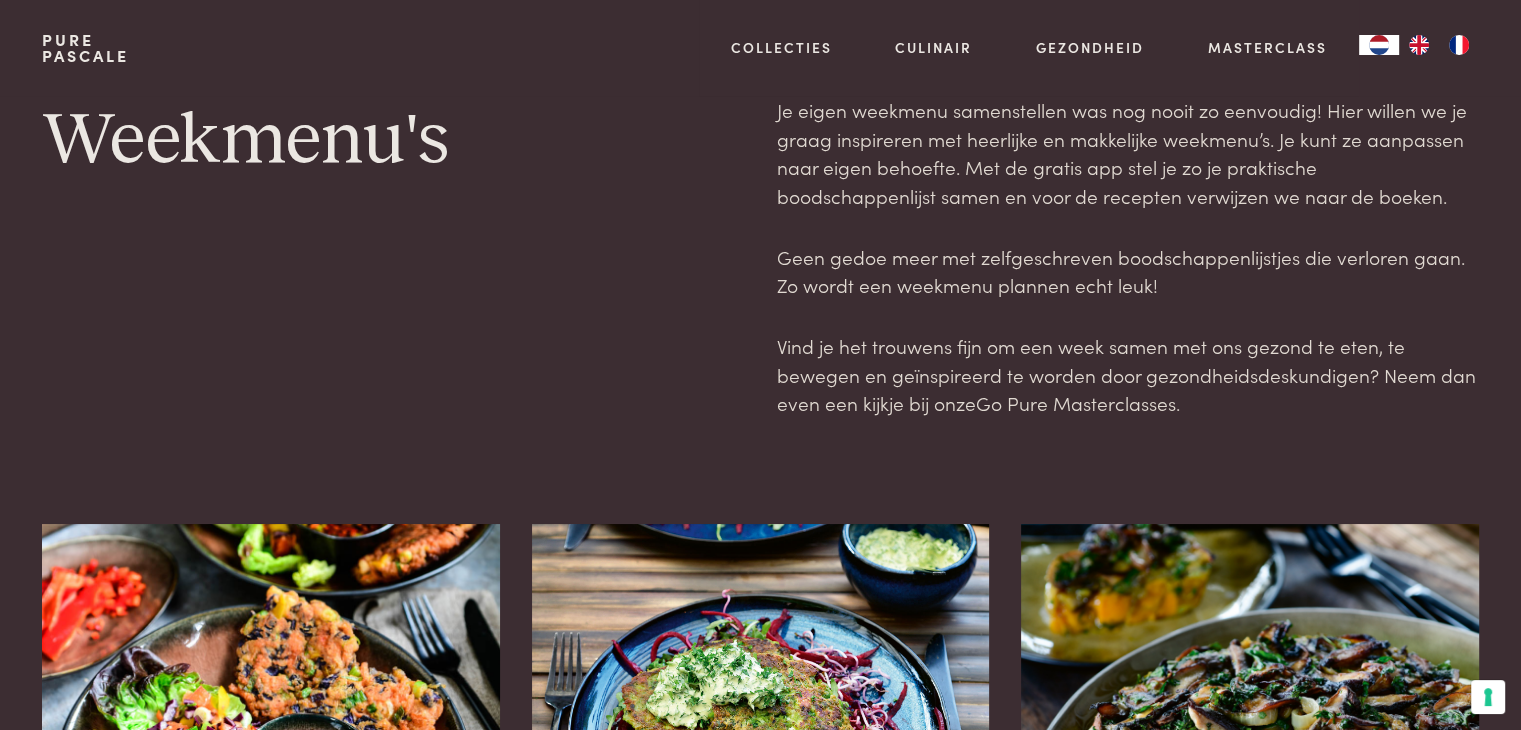 click on "Go Pure Masterclasses" at bounding box center (1075, 402) 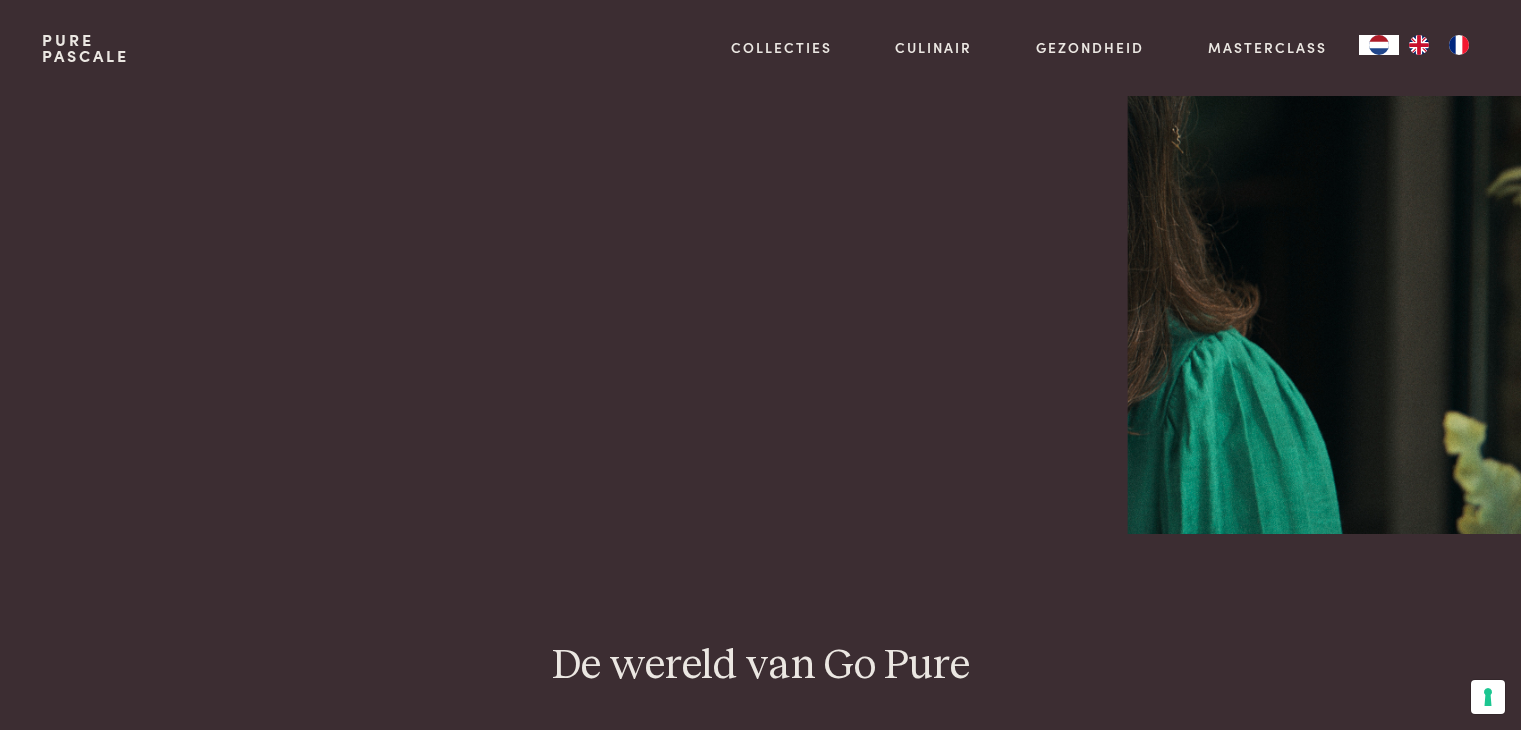 scroll, scrollTop: 0, scrollLeft: 0, axis: both 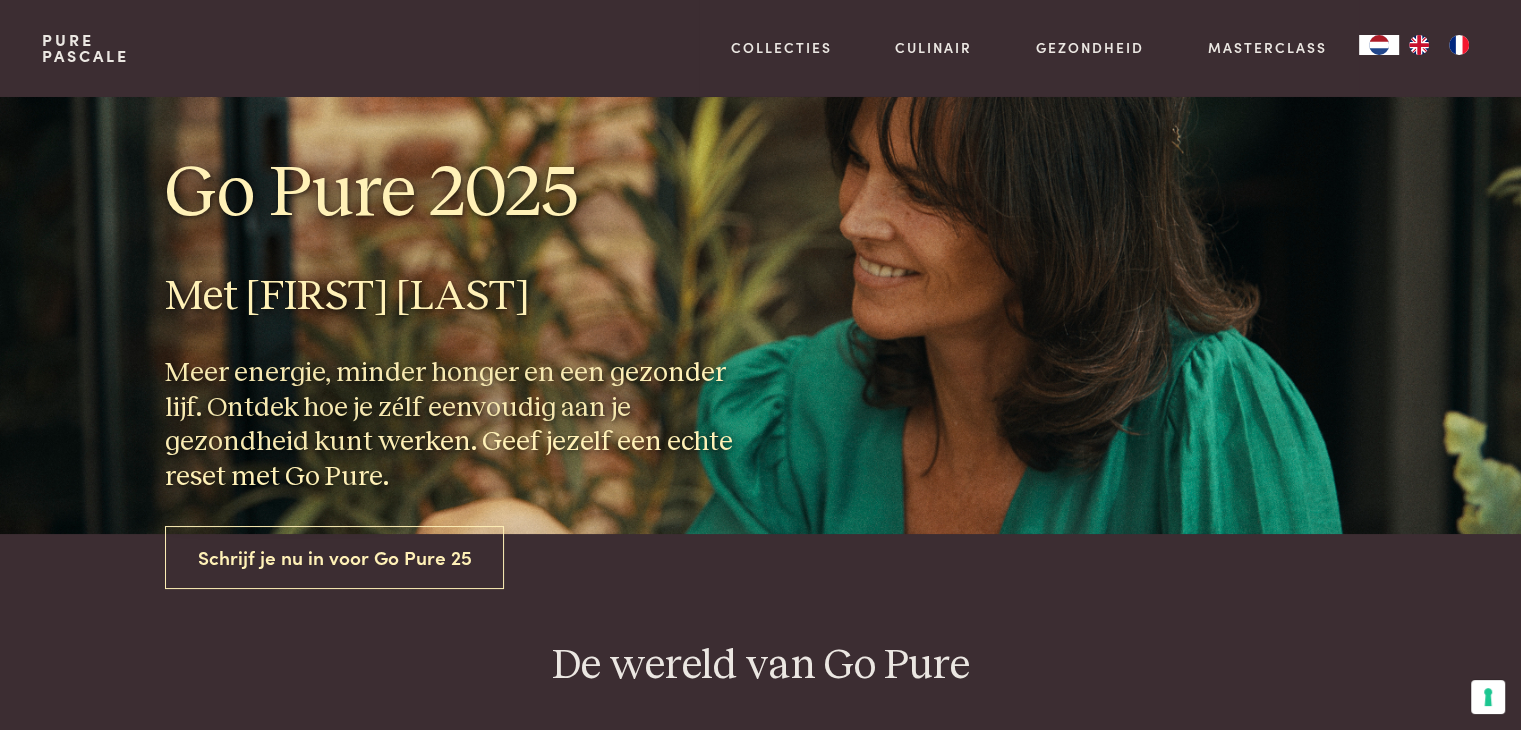 click on "Schrijf je nu in voor Go Pure 25" at bounding box center [335, 557] 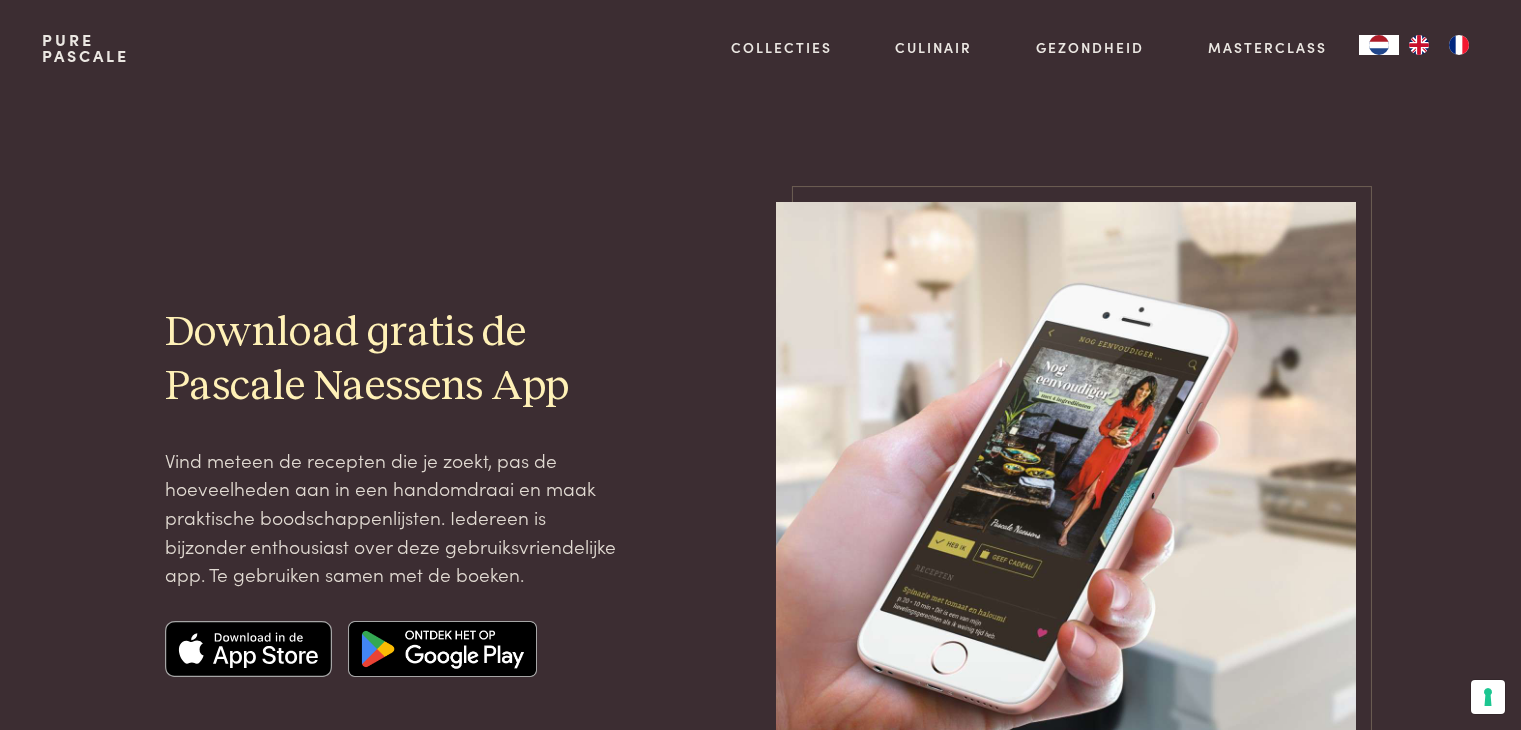 scroll, scrollTop: 0, scrollLeft: 0, axis: both 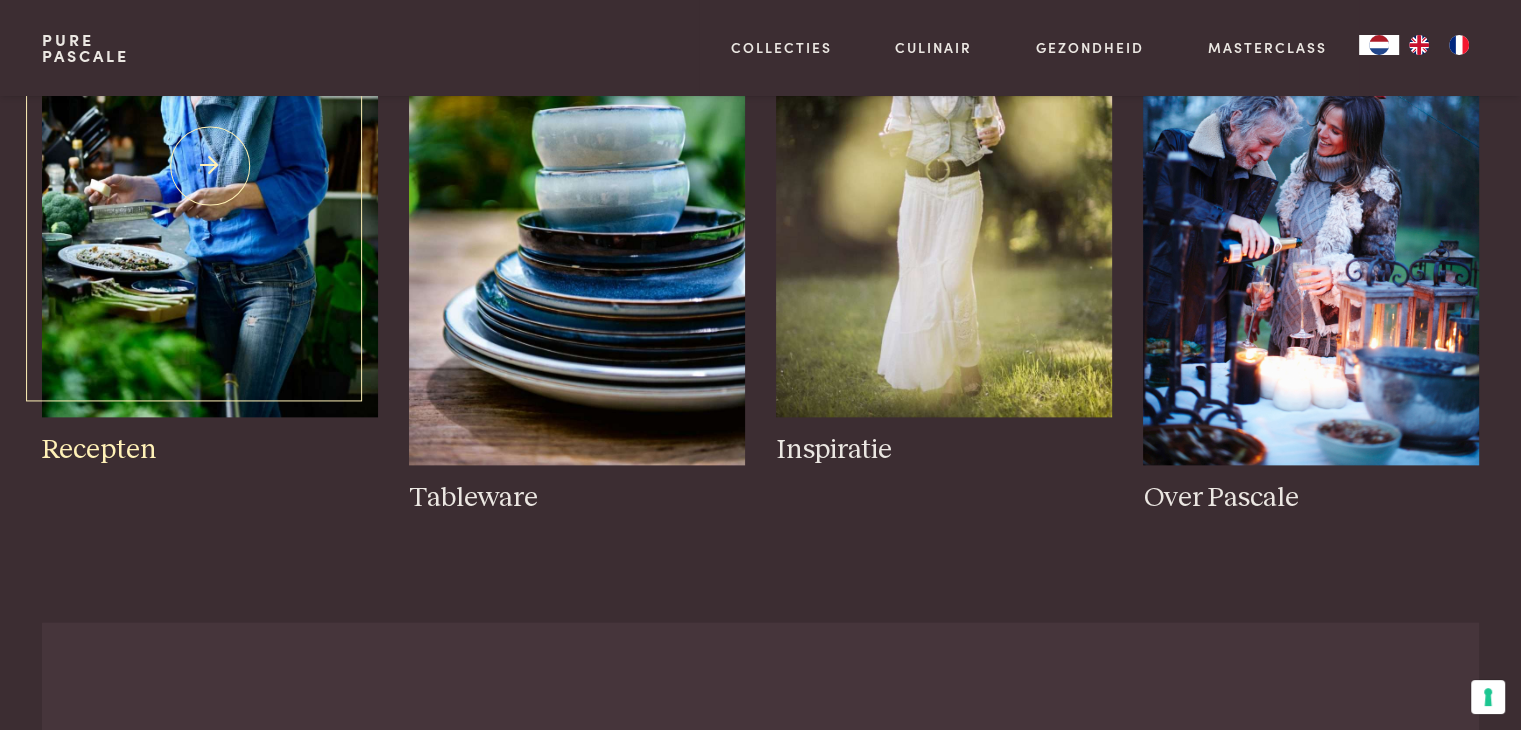 click at bounding box center [209, 165] 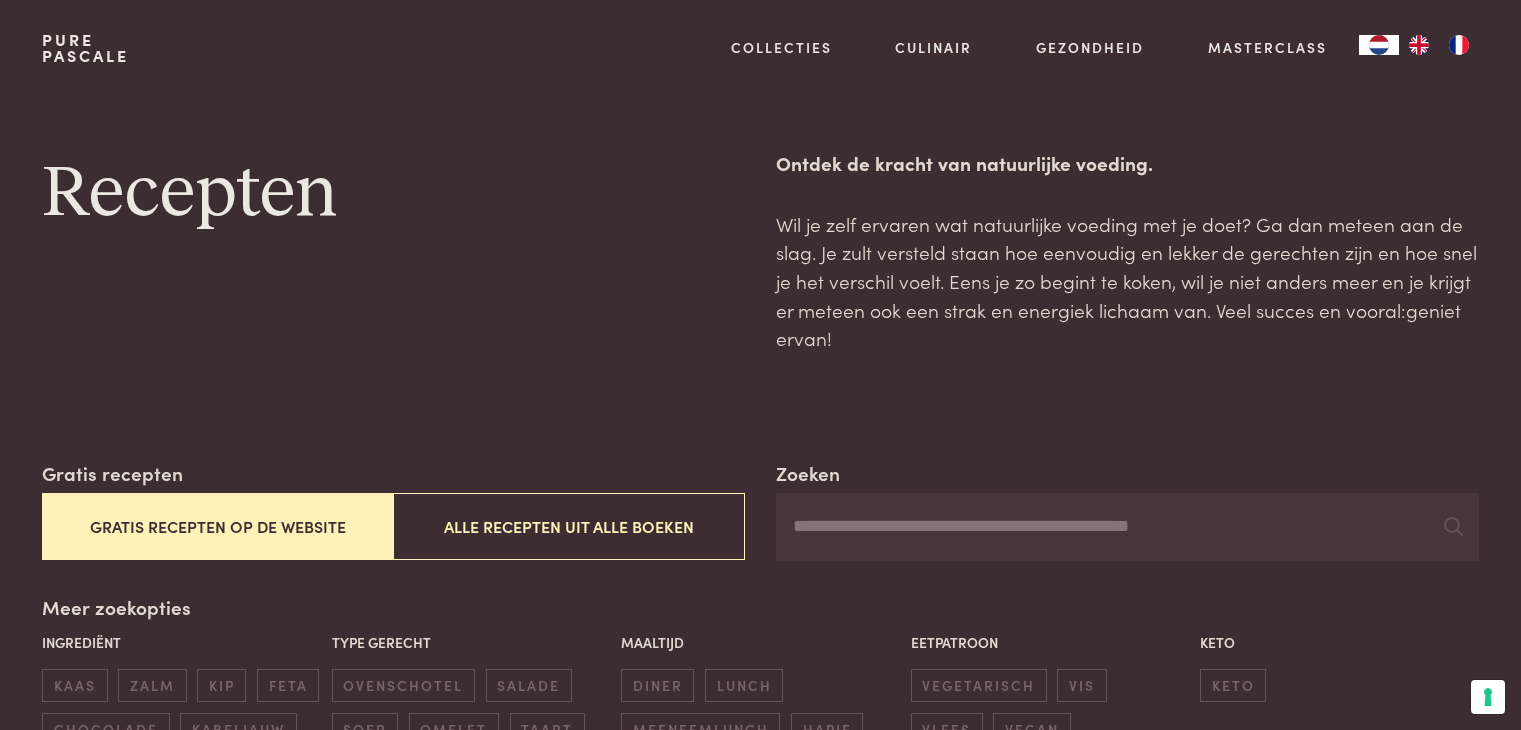 scroll, scrollTop: 0, scrollLeft: 0, axis: both 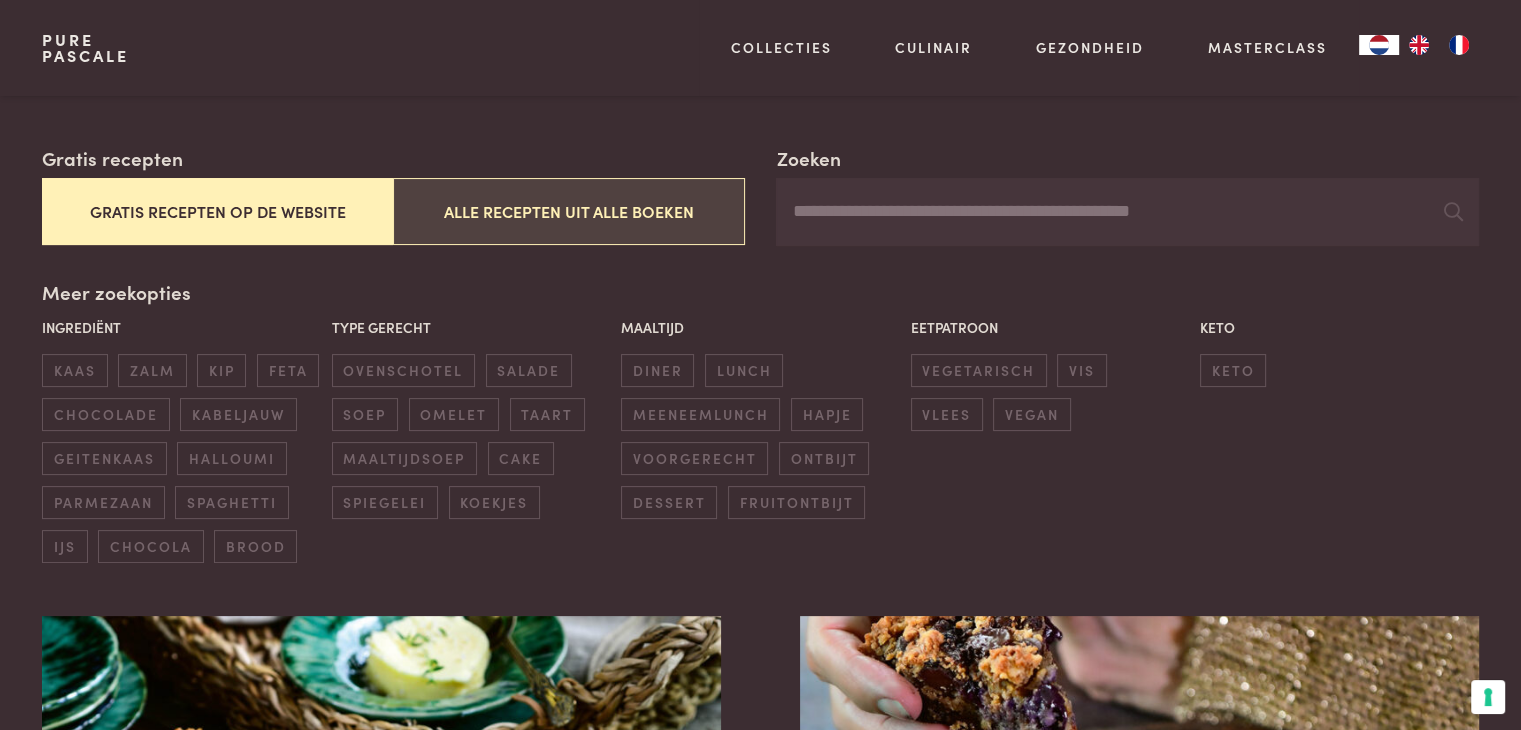 click on "Alle recepten uit alle boeken" at bounding box center (568, 211) 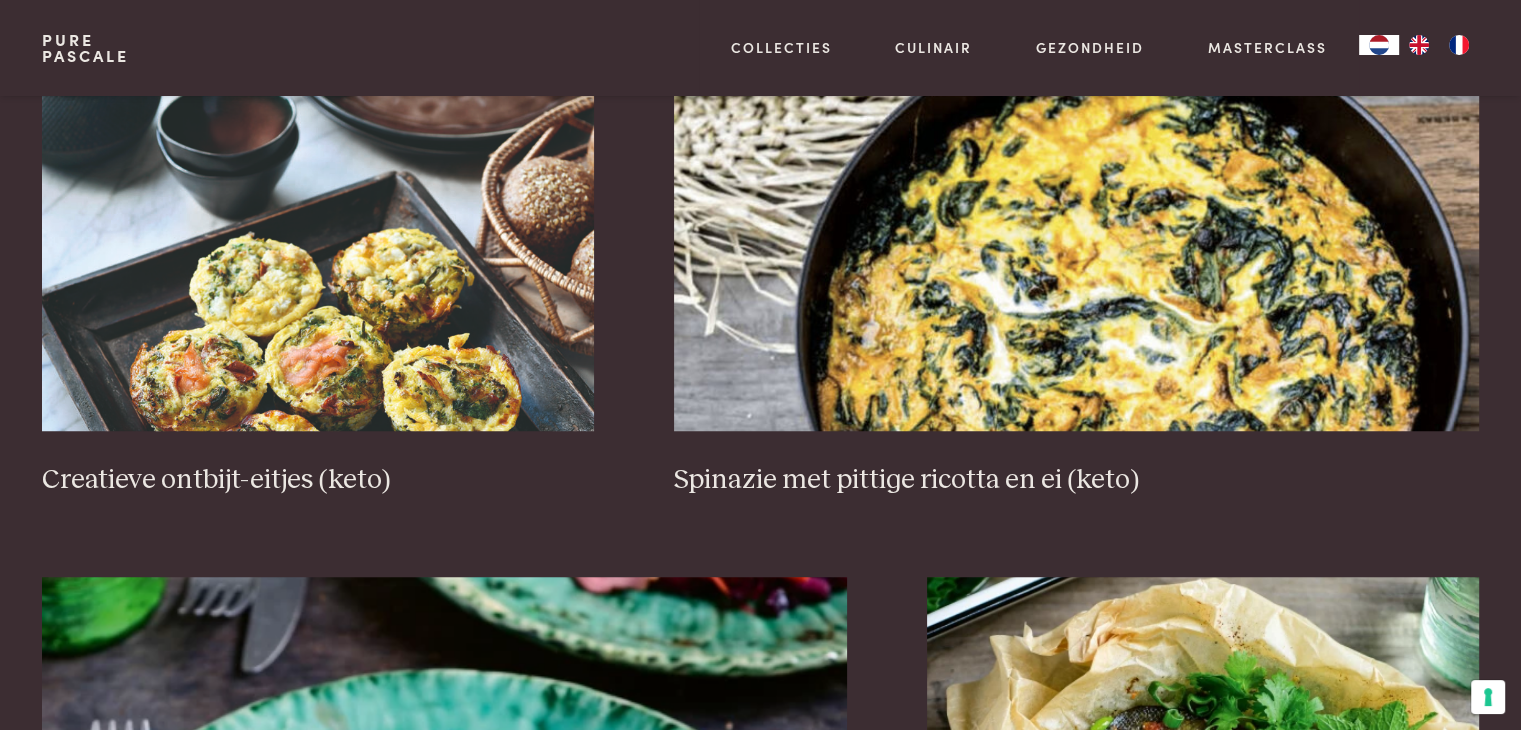 scroll, scrollTop: 1462, scrollLeft: 0, axis: vertical 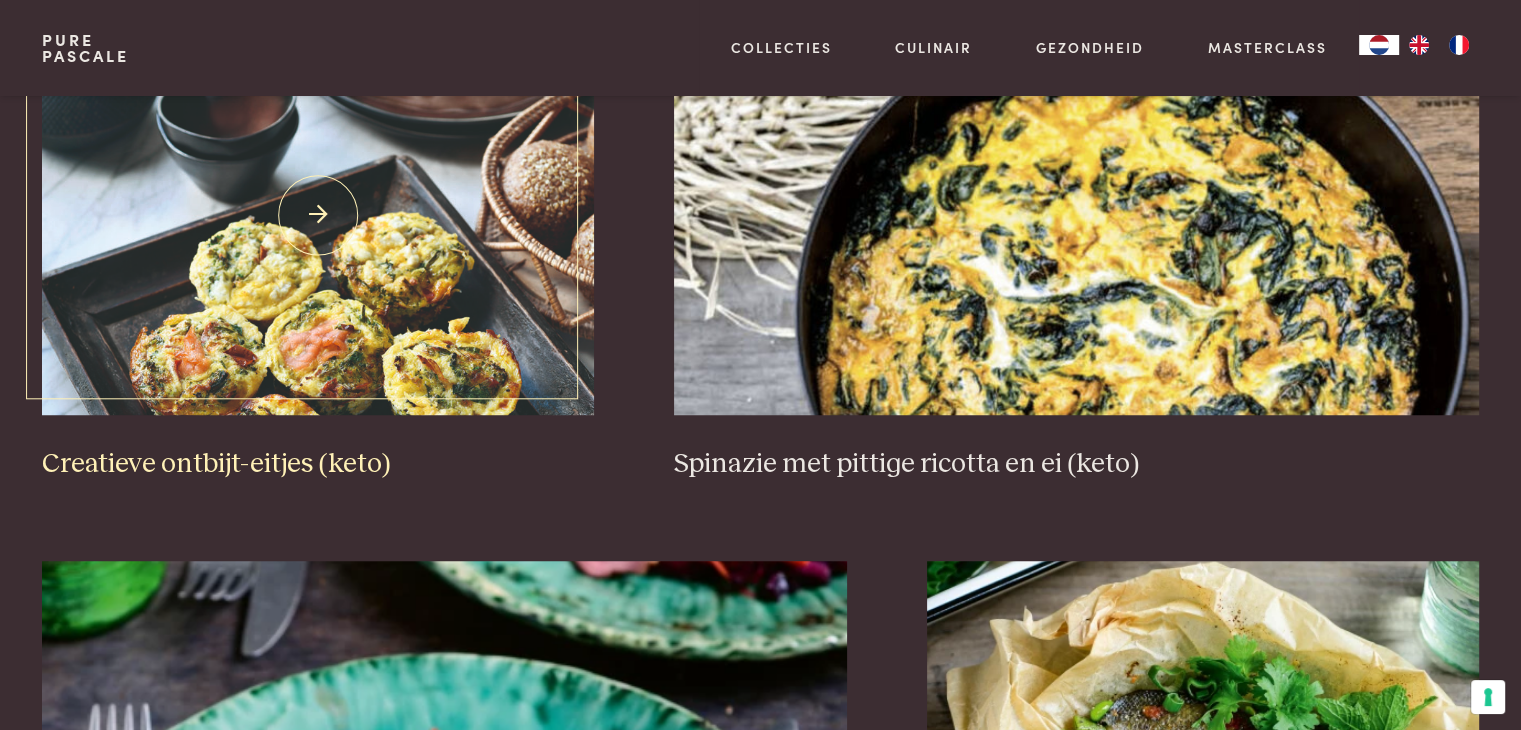 click at bounding box center [318, 215] 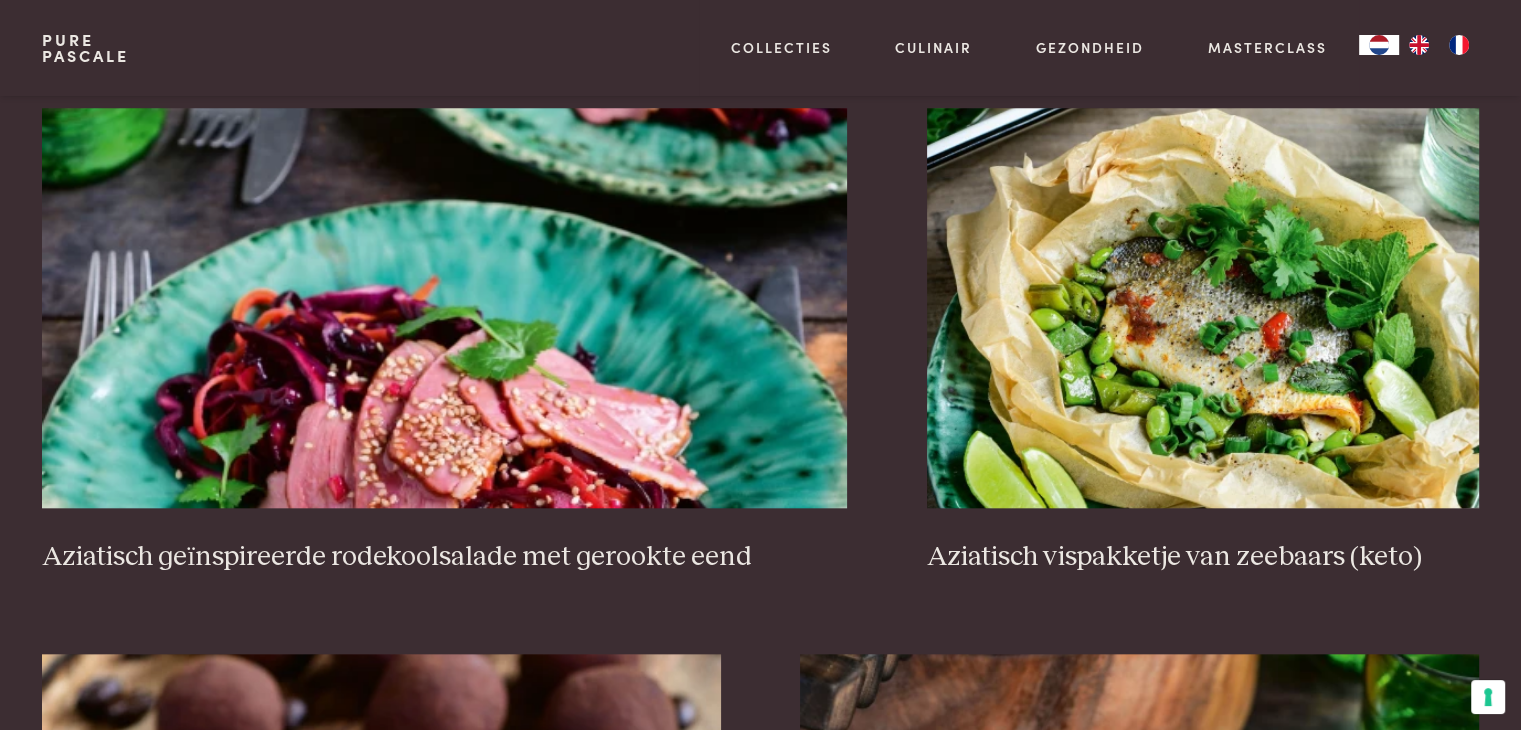 scroll, scrollTop: 1914, scrollLeft: 0, axis: vertical 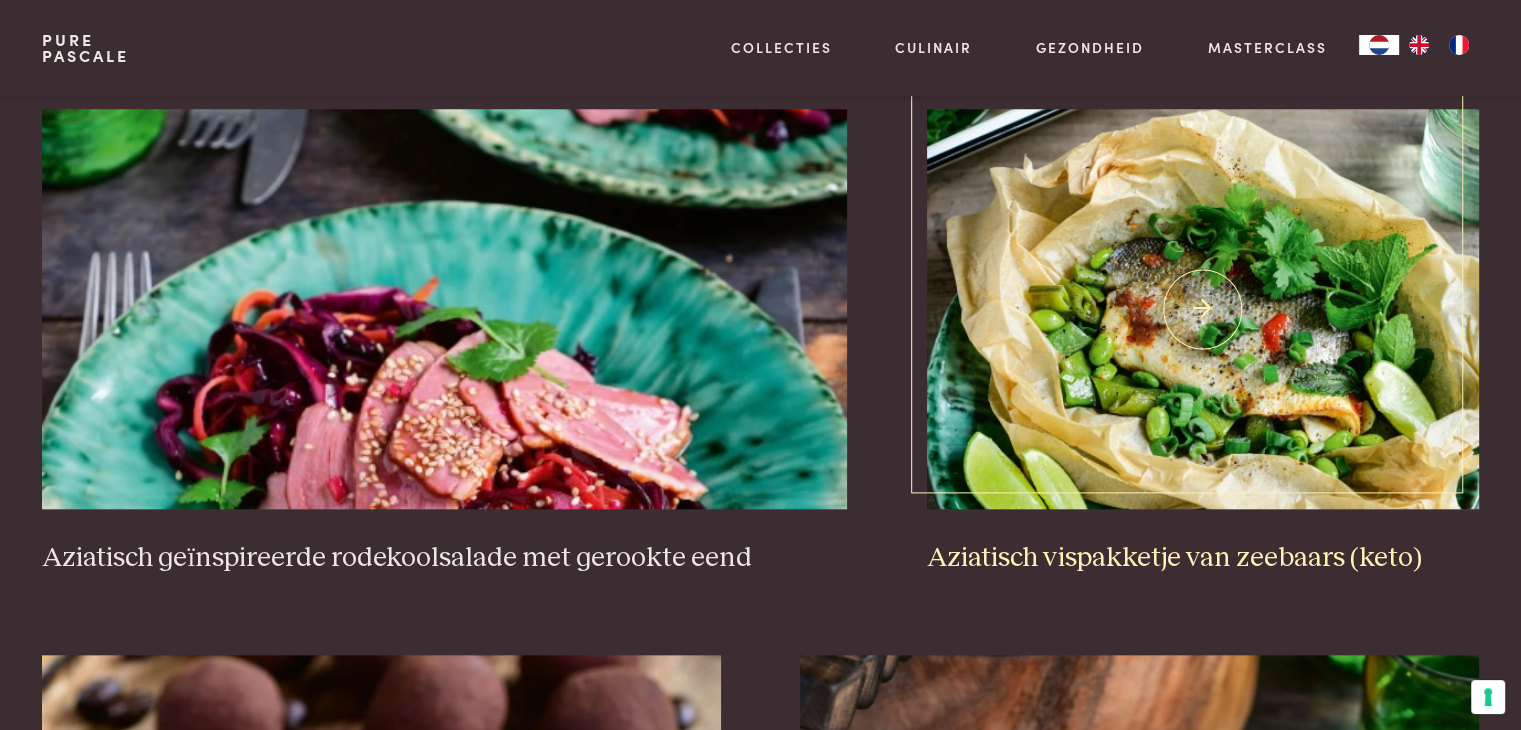click at bounding box center (1203, 309) 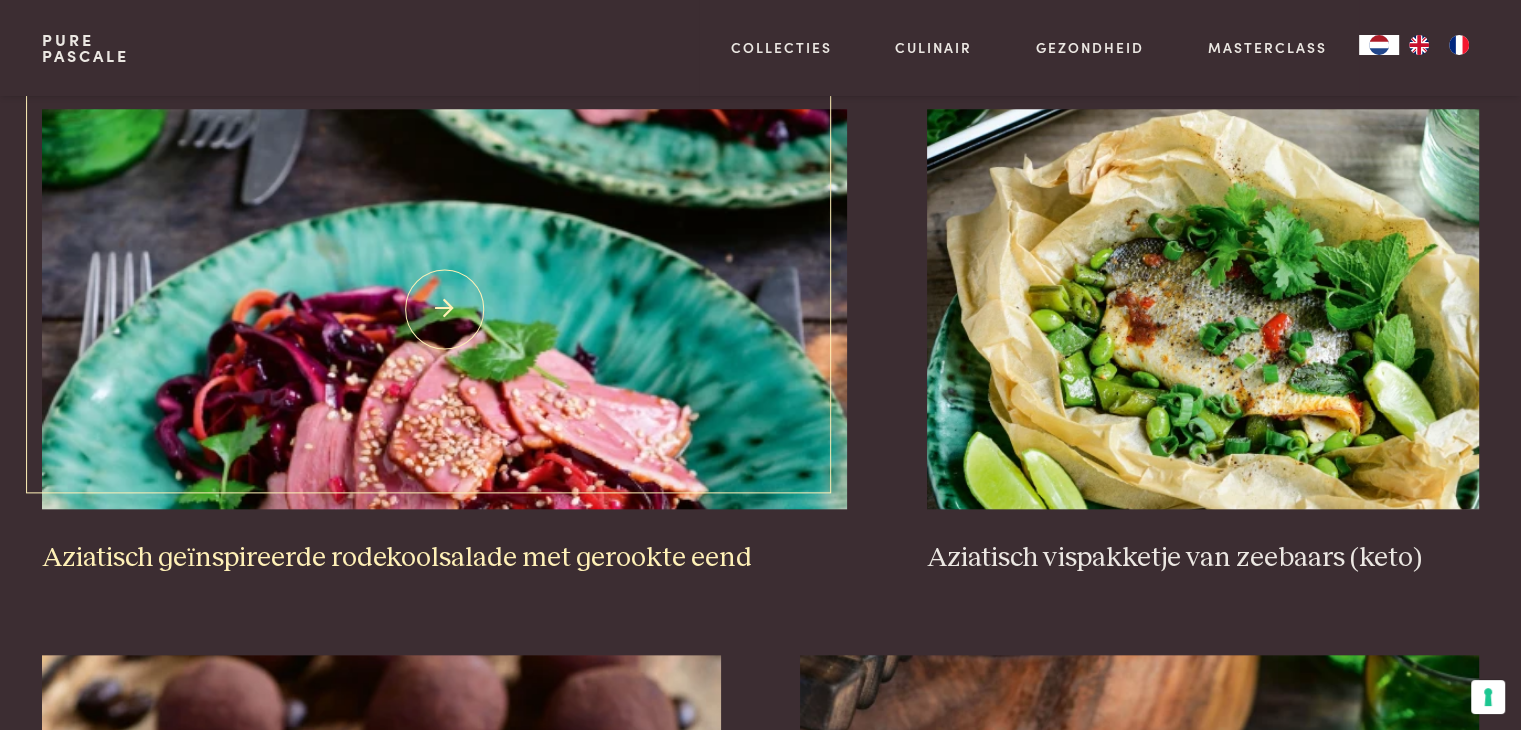 click at bounding box center [444, 309] 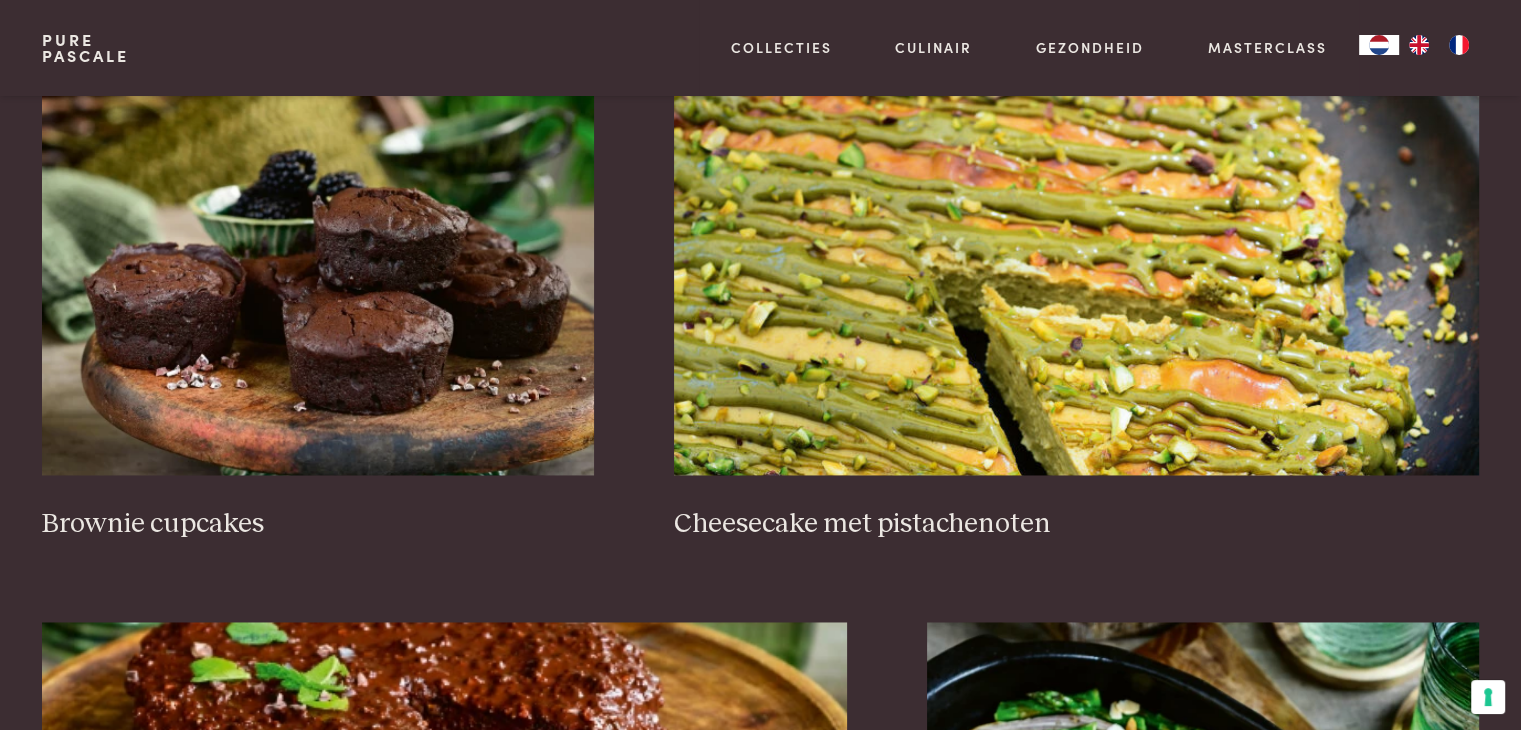 scroll, scrollTop: 3047, scrollLeft: 0, axis: vertical 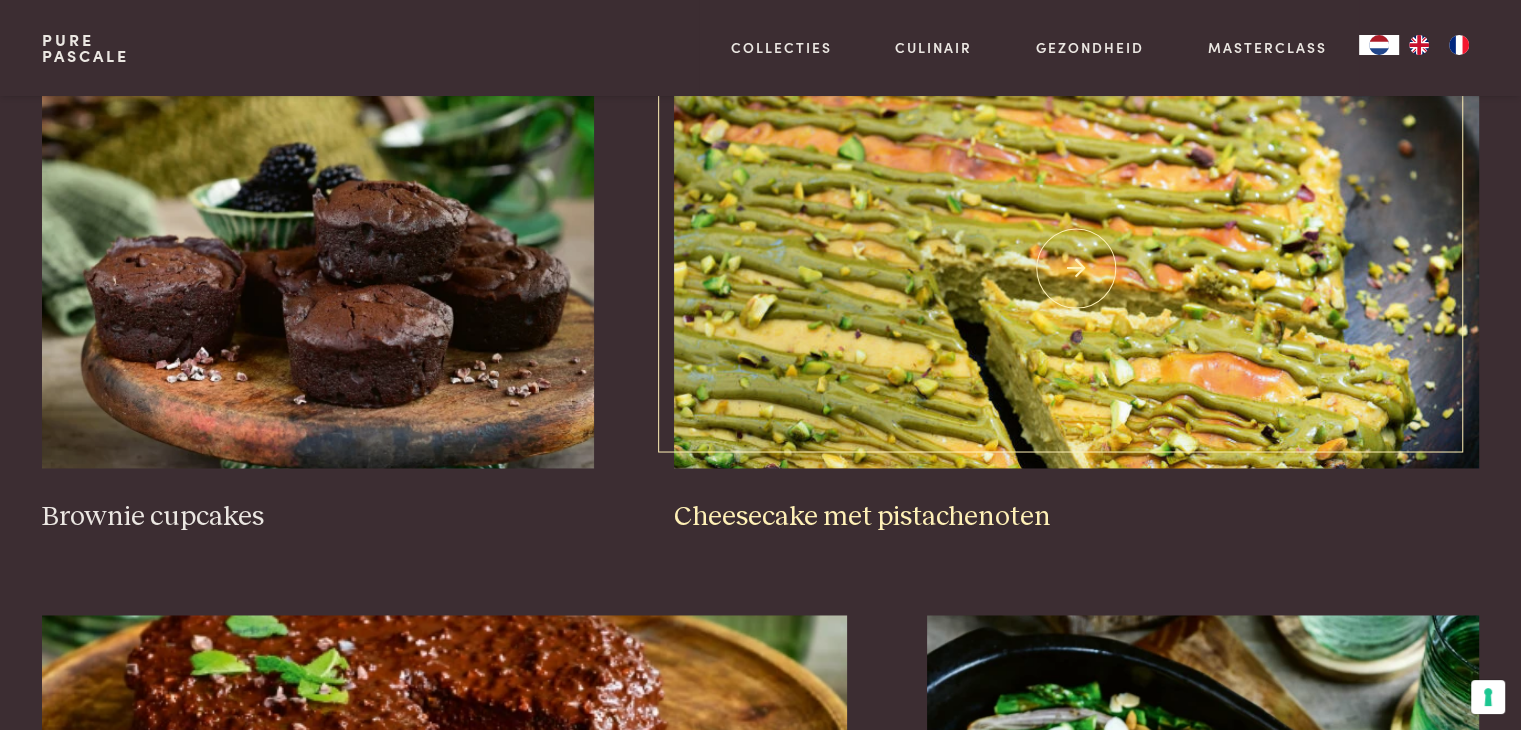 click at bounding box center (1076, 268) 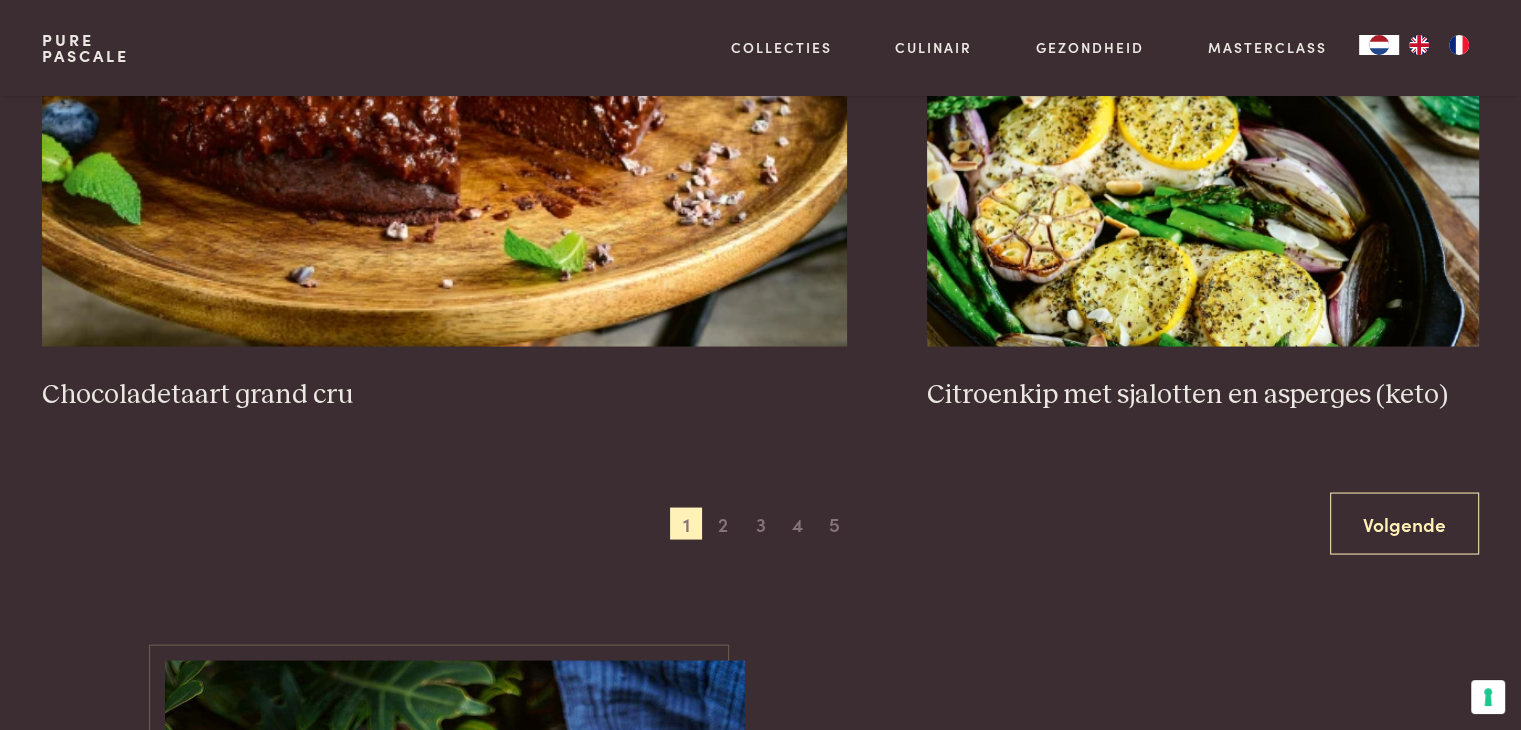 scroll, scrollTop: 3718, scrollLeft: 0, axis: vertical 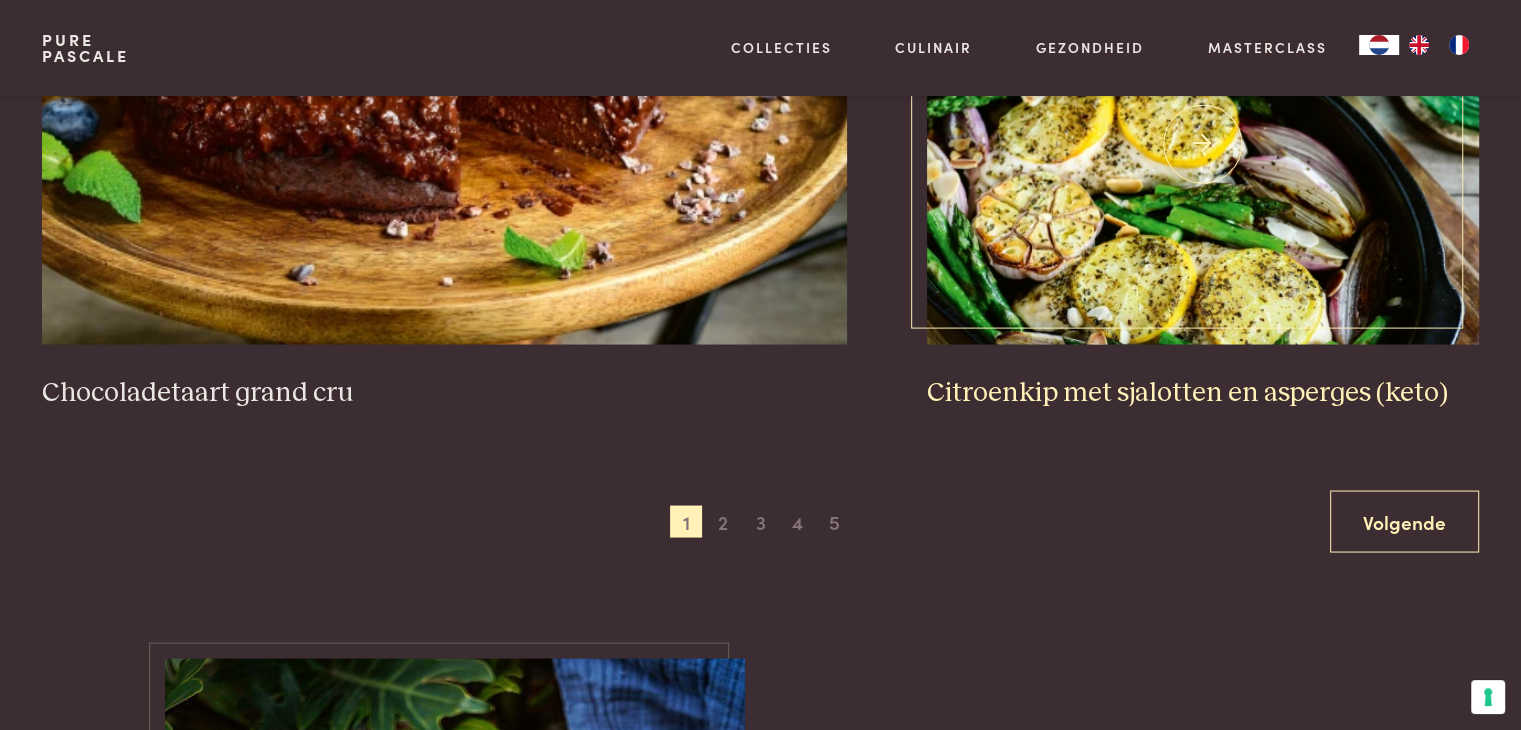 click at bounding box center [1203, 144] 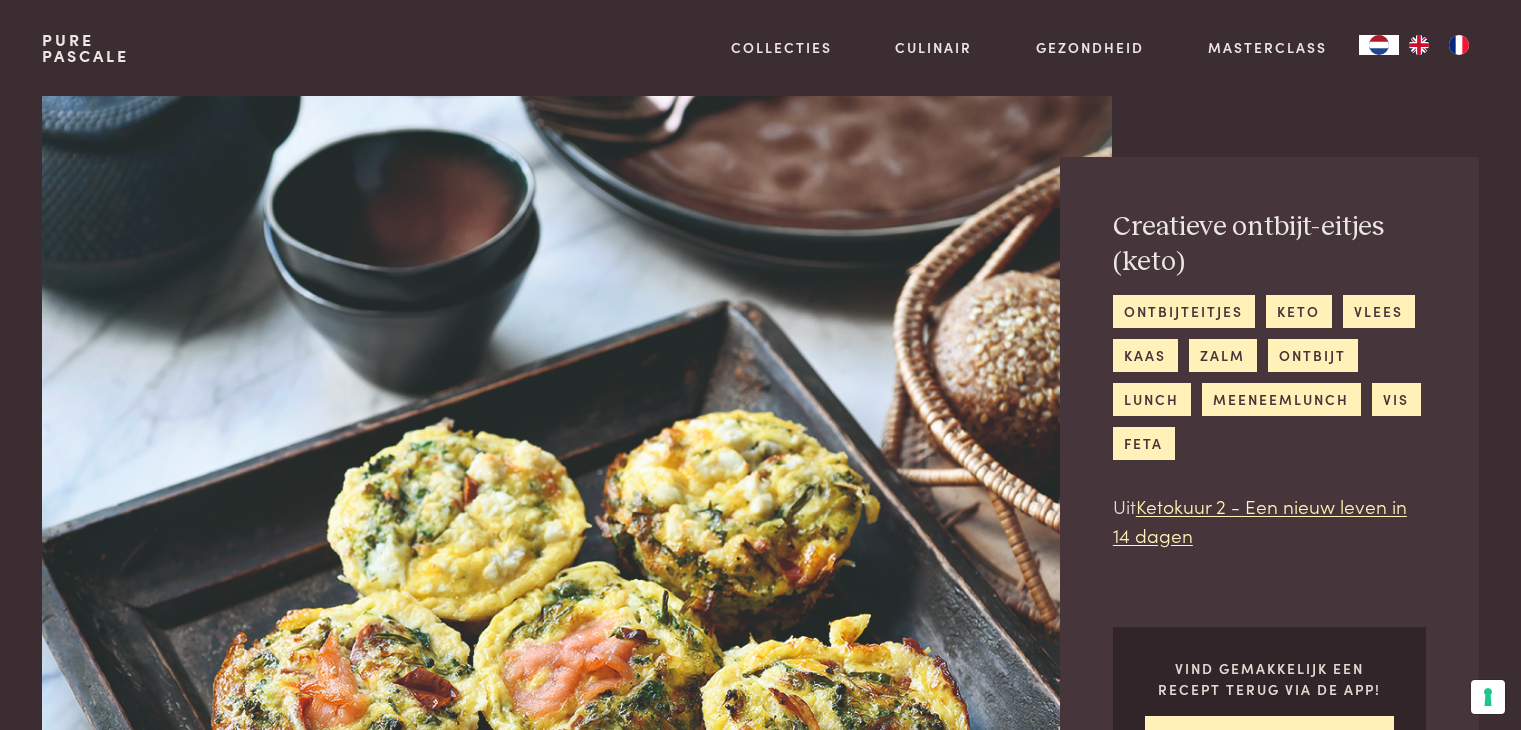 scroll, scrollTop: 0, scrollLeft: 0, axis: both 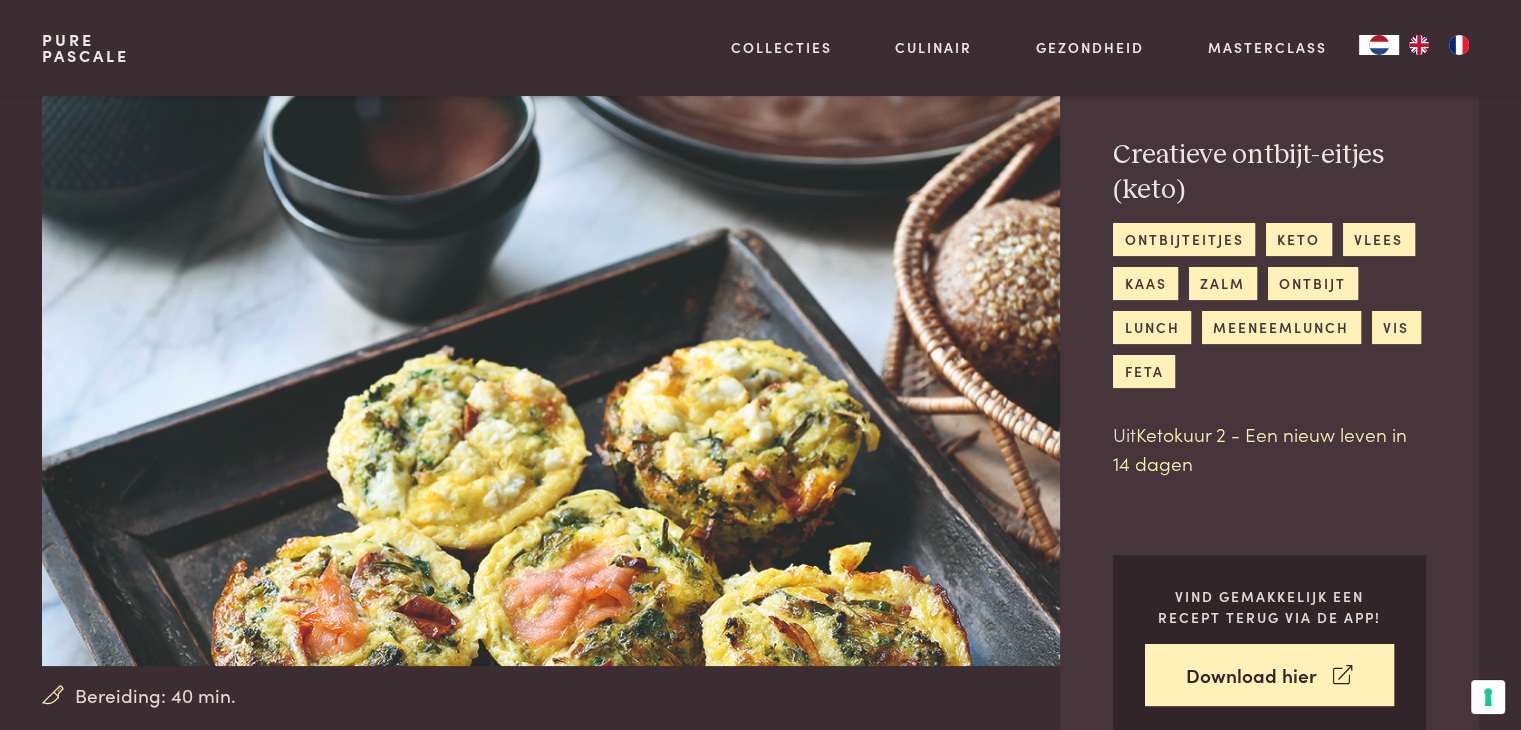 click on "Ketokuur 2 - Een nieuw leven in 14 dagen" at bounding box center (1260, 448) 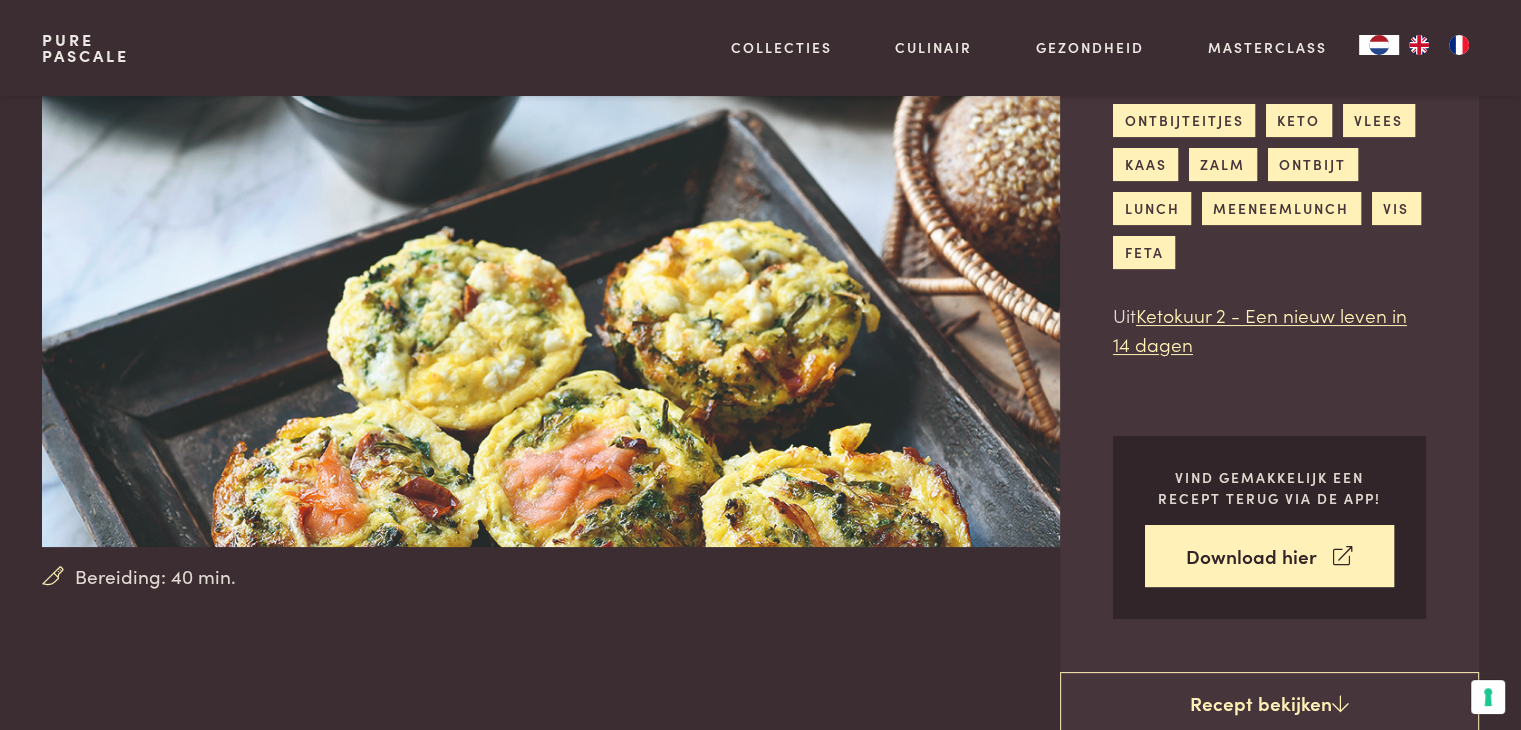 scroll, scrollTop: 0, scrollLeft: 0, axis: both 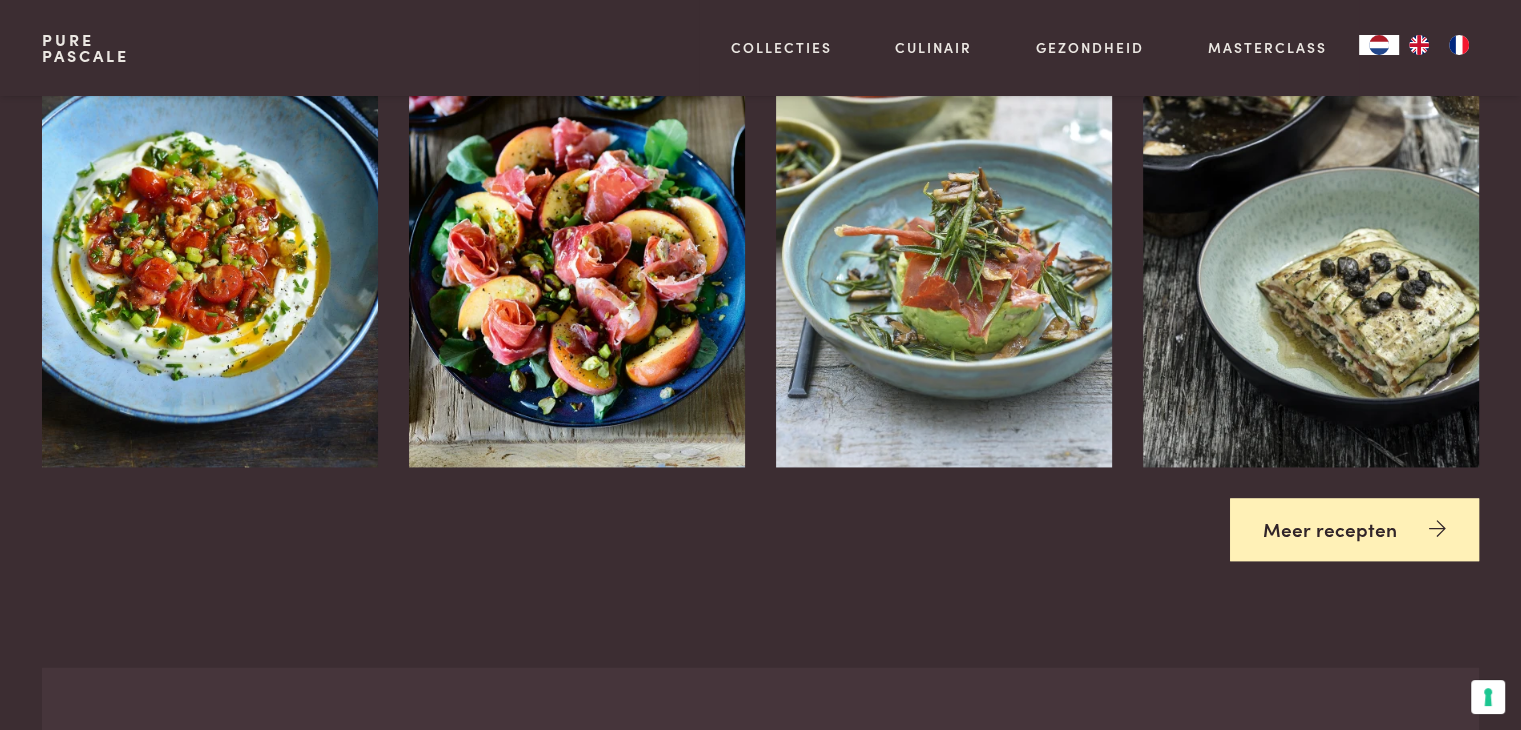 click on "Meer recepten" at bounding box center (1354, 529) 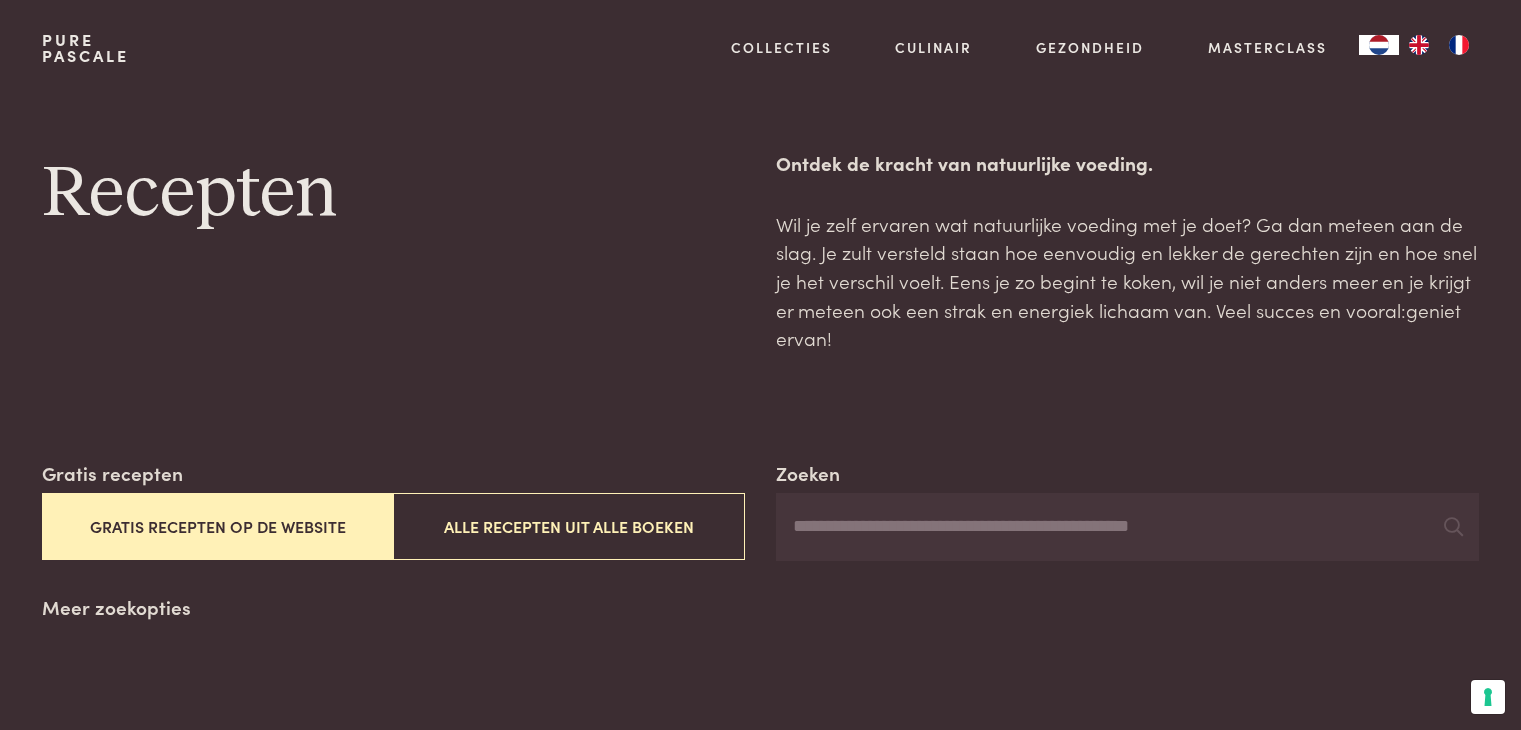 scroll, scrollTop: 0, scrollLeft: 0, axis: both 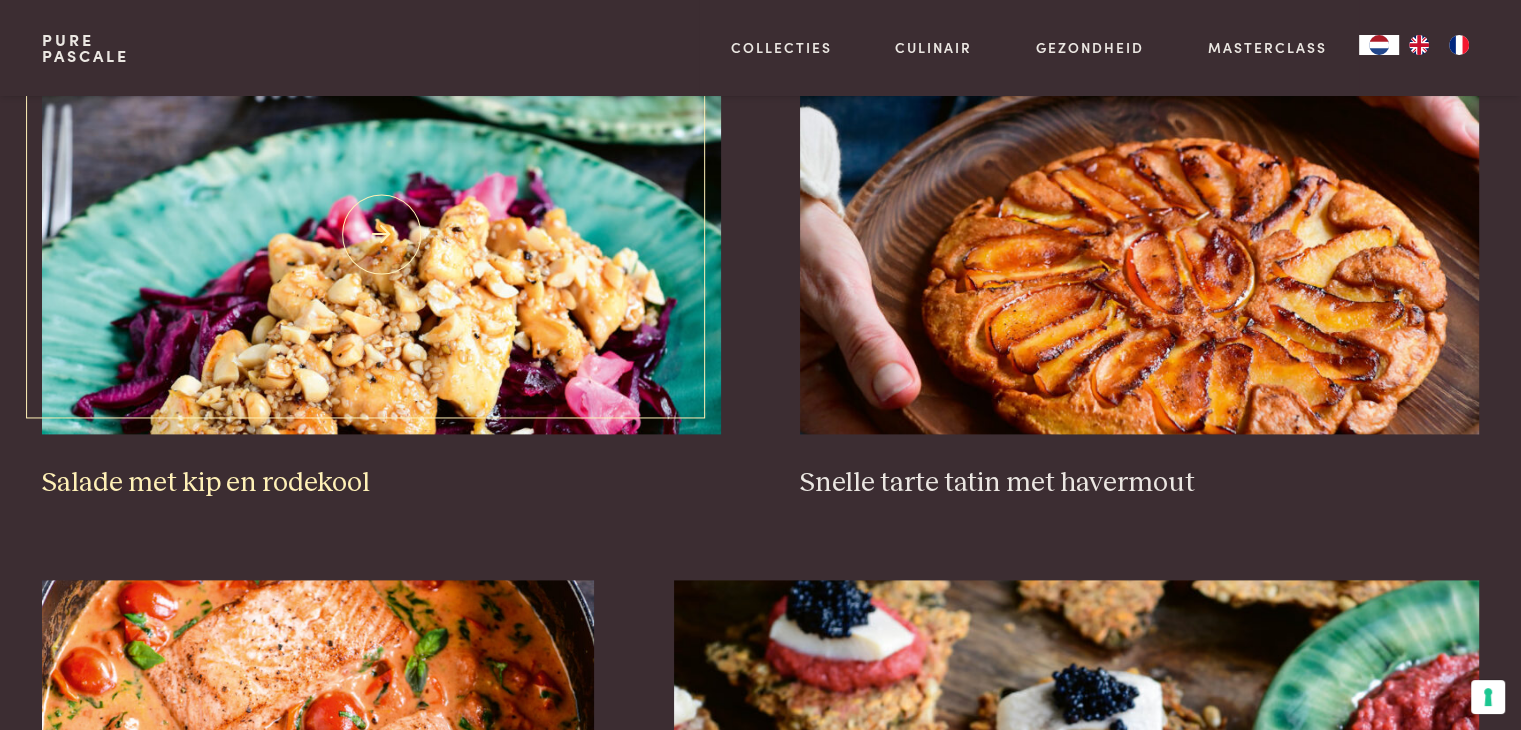 click at bounding box center [381, 234] 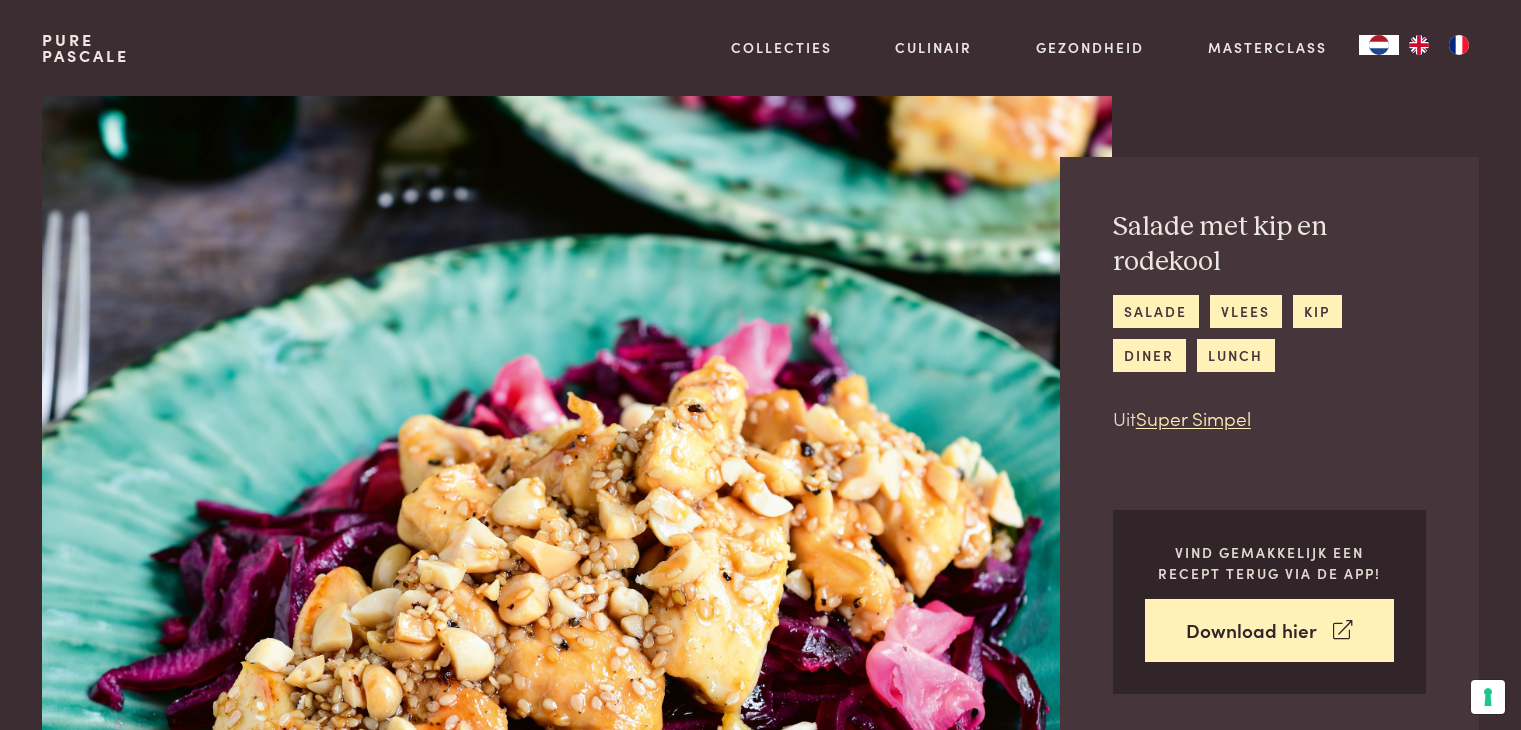 scroll, scrollTop: 0, scrollLeft: 0, axis: both 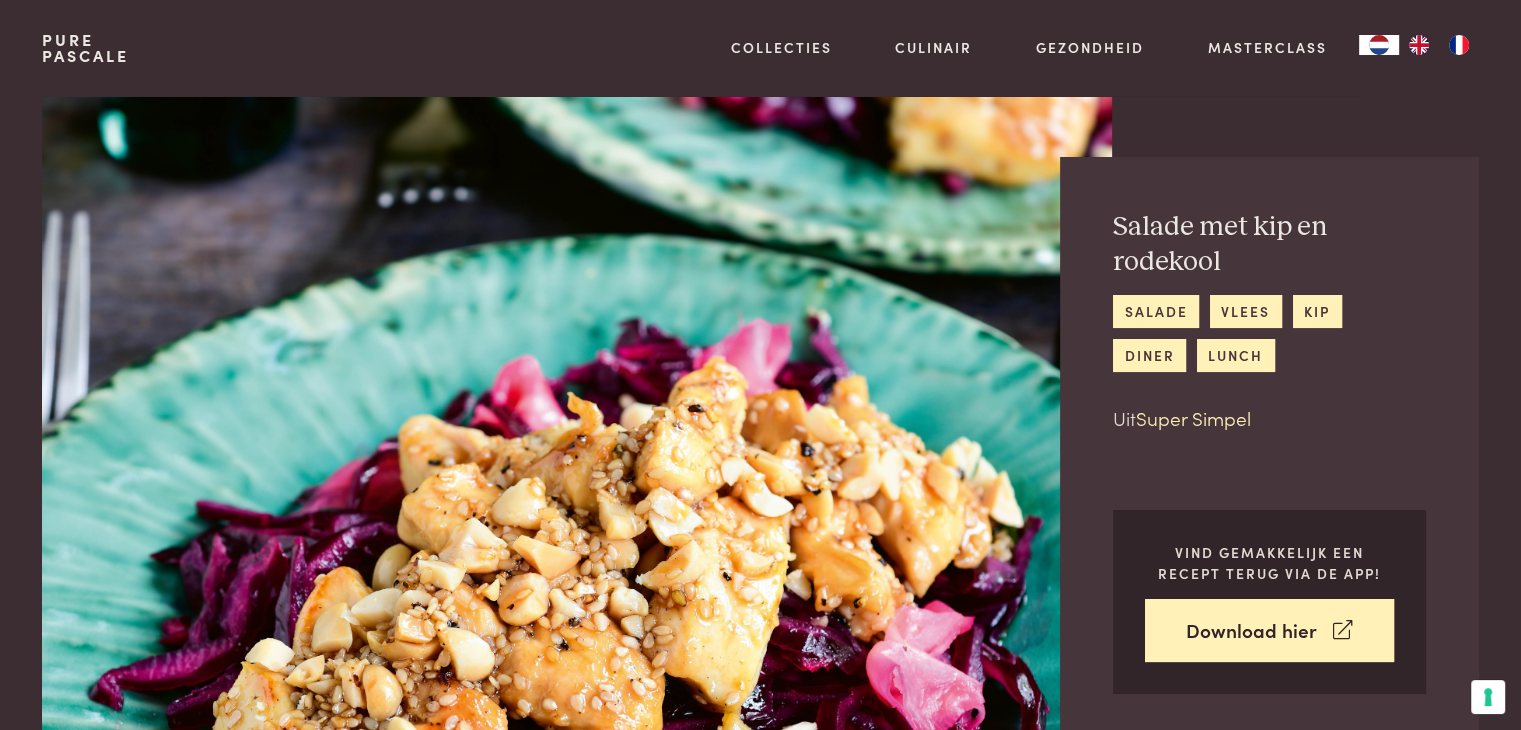 click on "Super Simpel" at bounding box center (1193, 417) 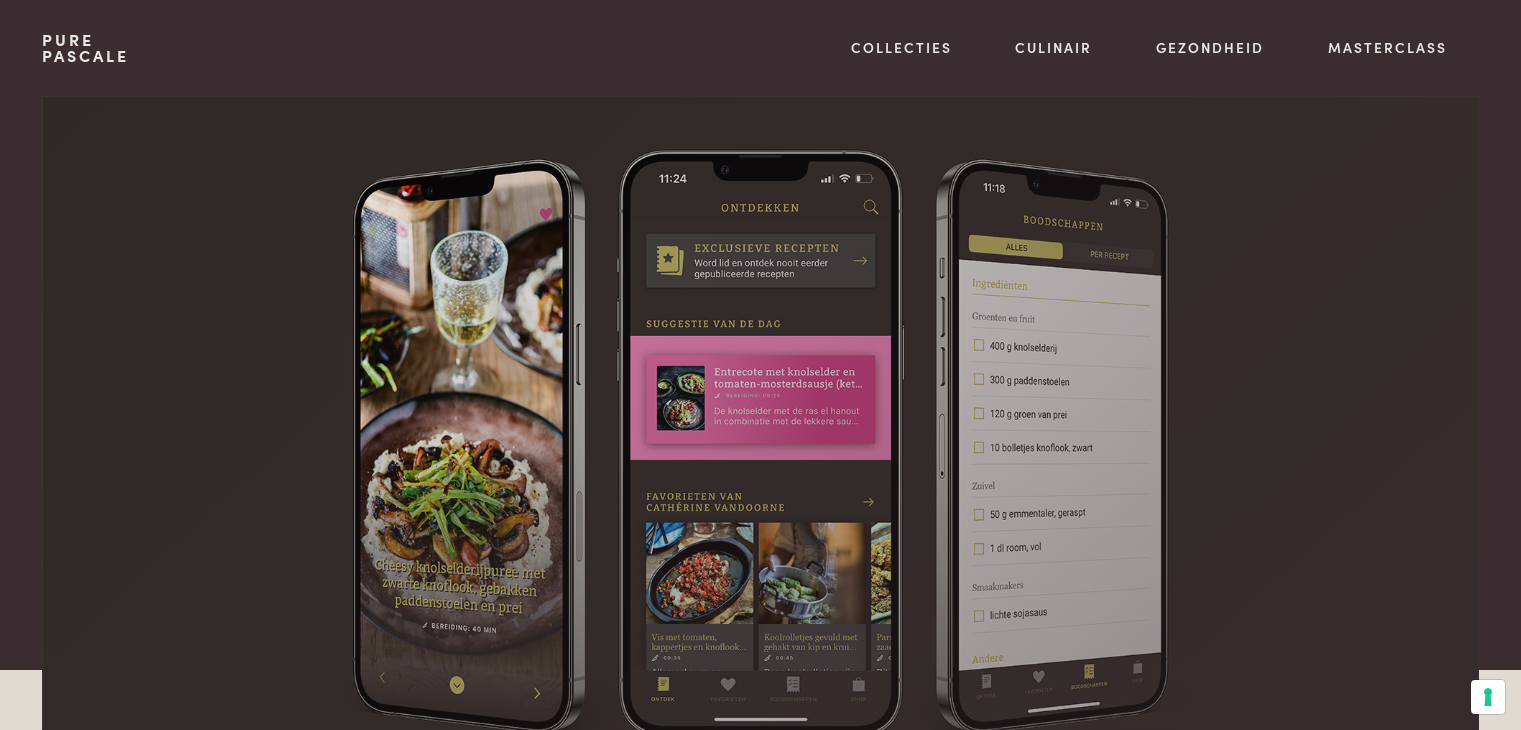 scroll, scrollTop: 0, scrollLeft: 0, axis: both 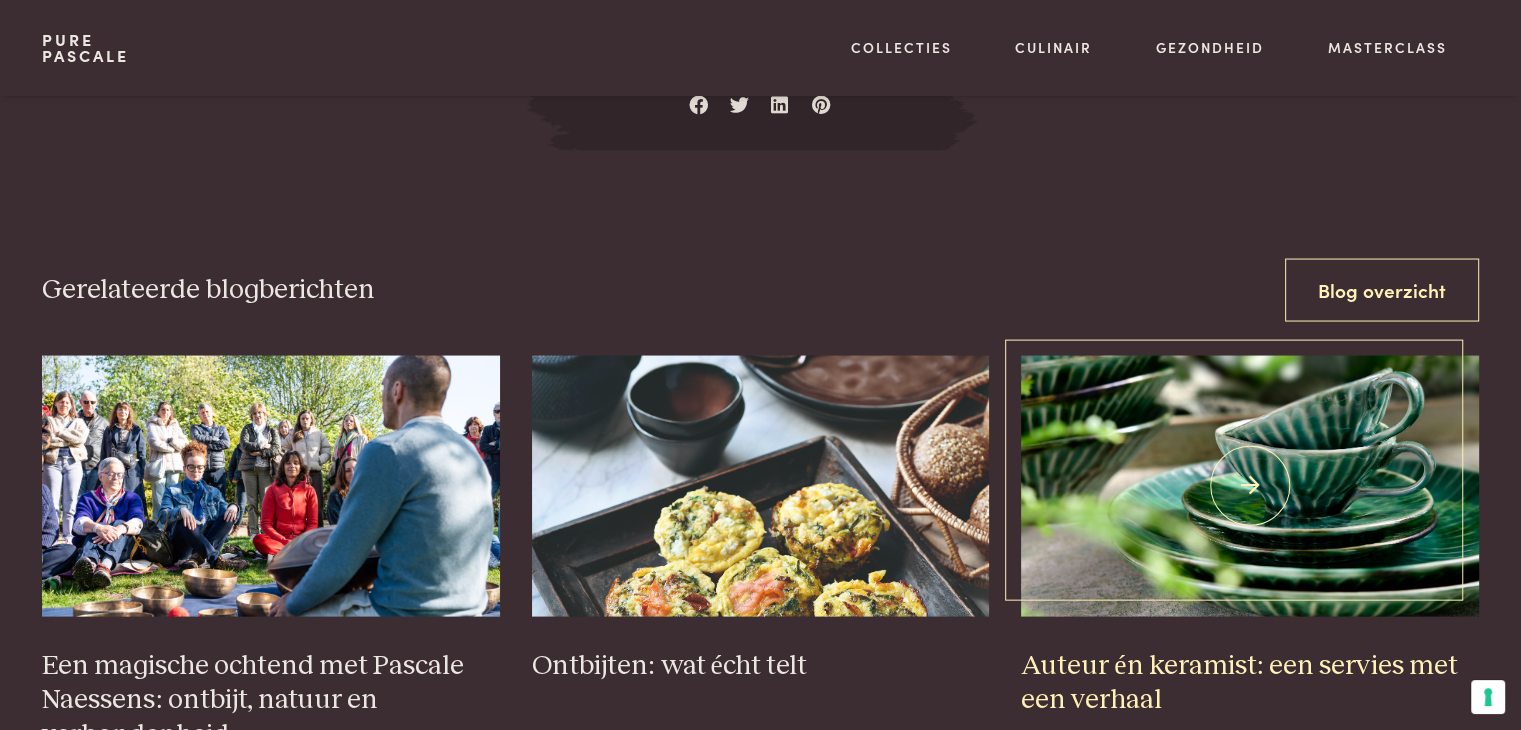 click at bounding box center (1250, 486) 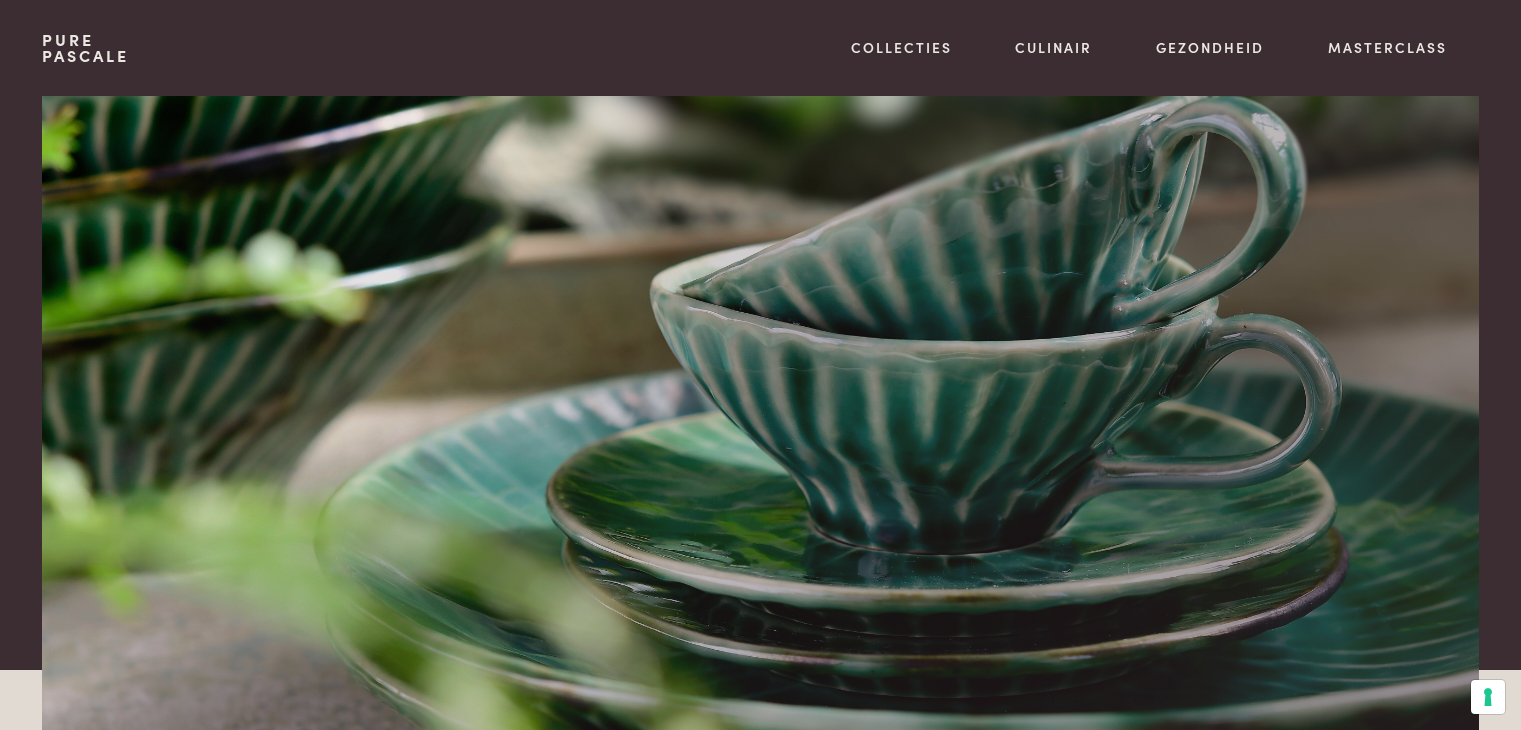 scroll, scrollTop: 0, scrollLeft: 0, axis: both 